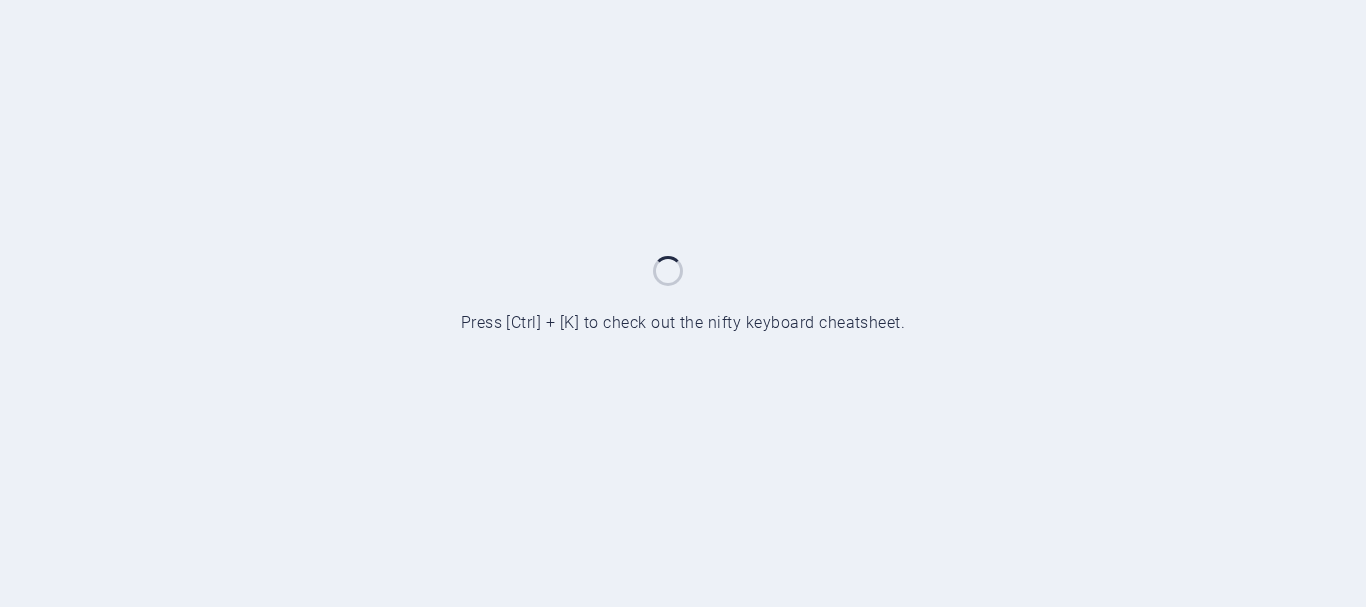 scroll, scrollTop: 0, scrollLeft: 0, axis: both 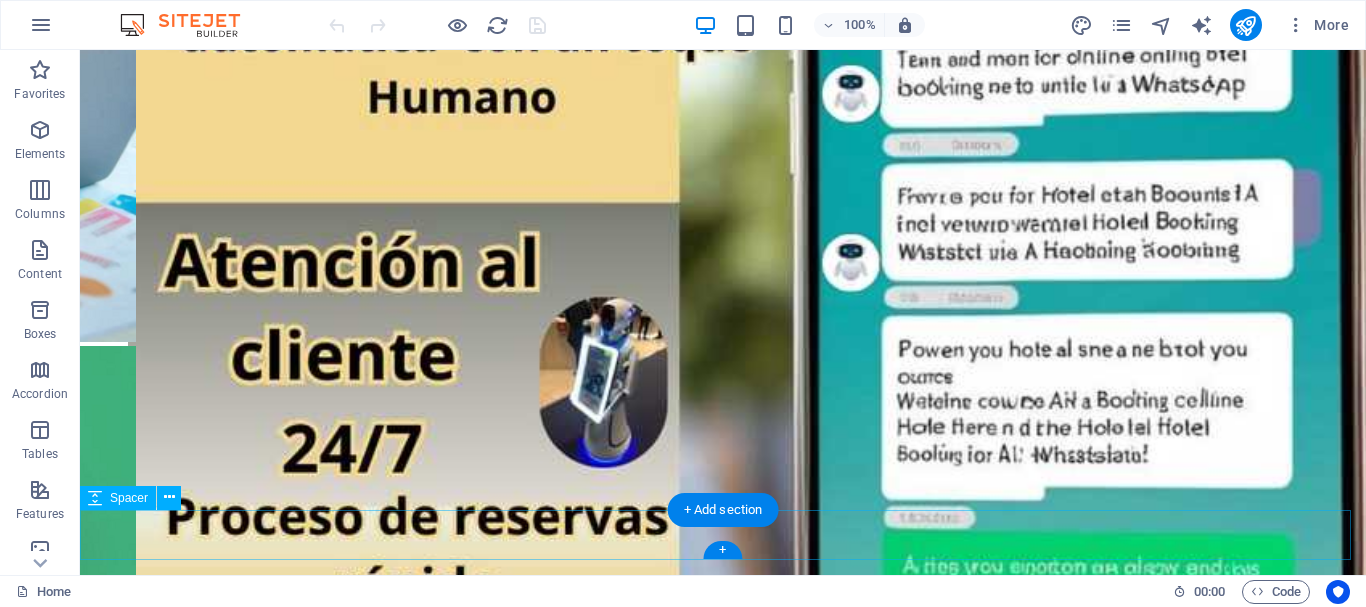 click at bounding box center (723, 23285) 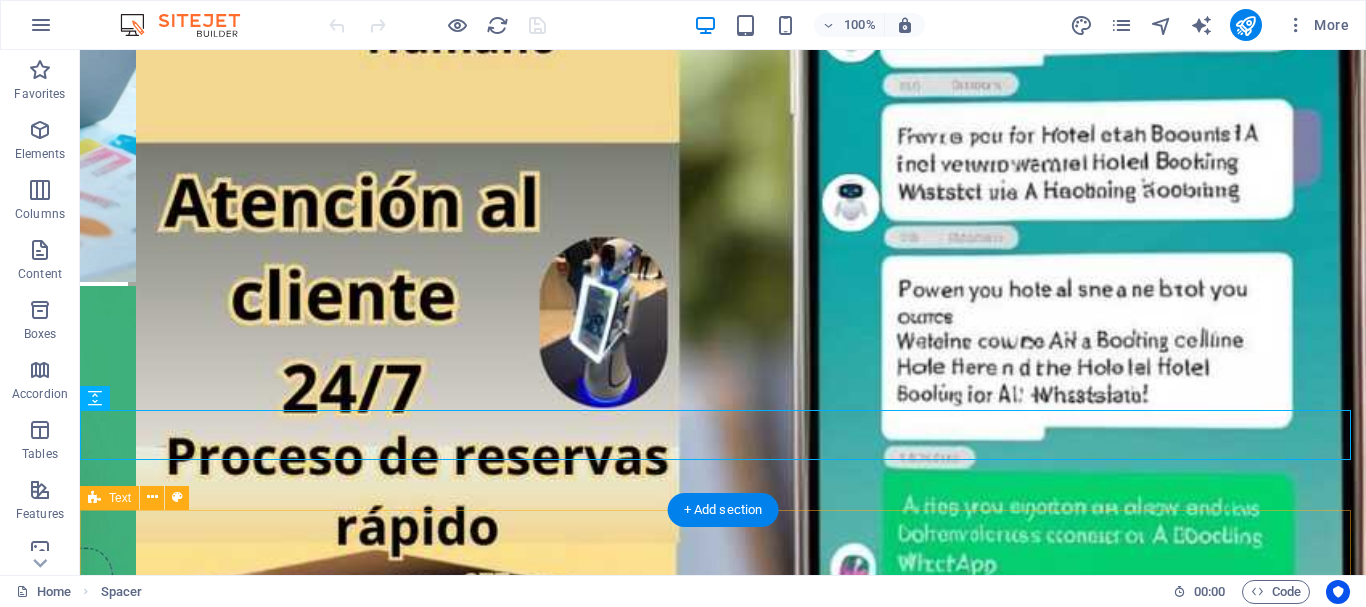 scroll, scrollTop: 5093, scrollLeft: 0, axis: vertical 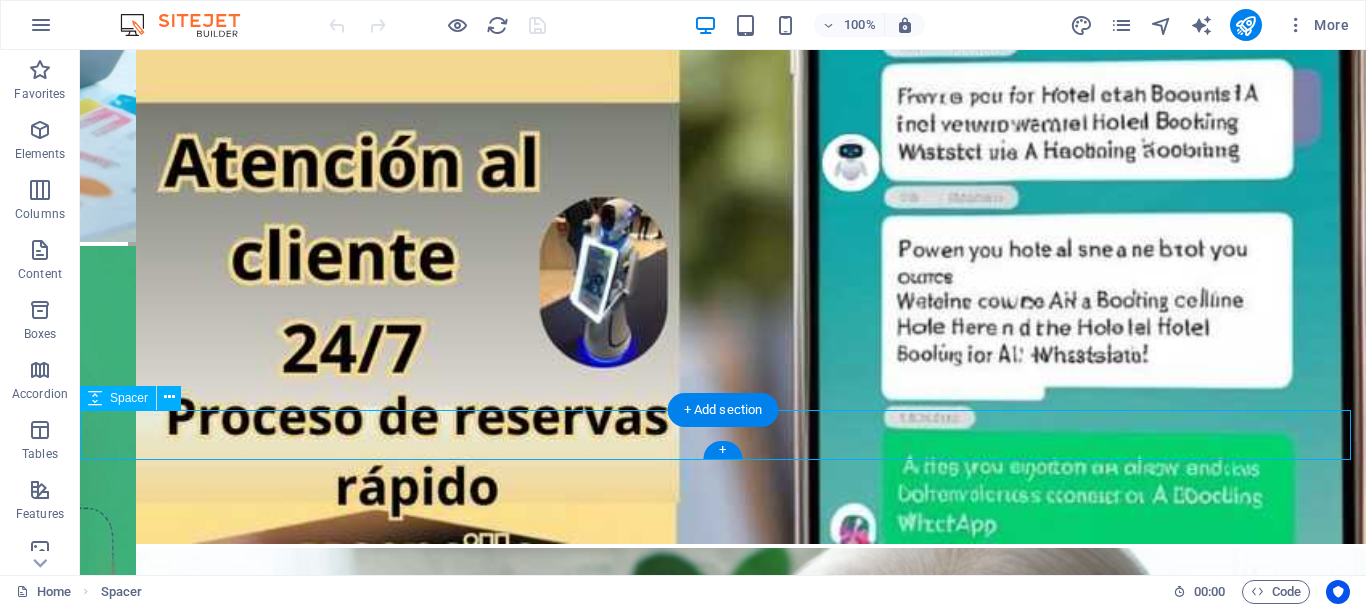 click at bounding box center (723, 23185) 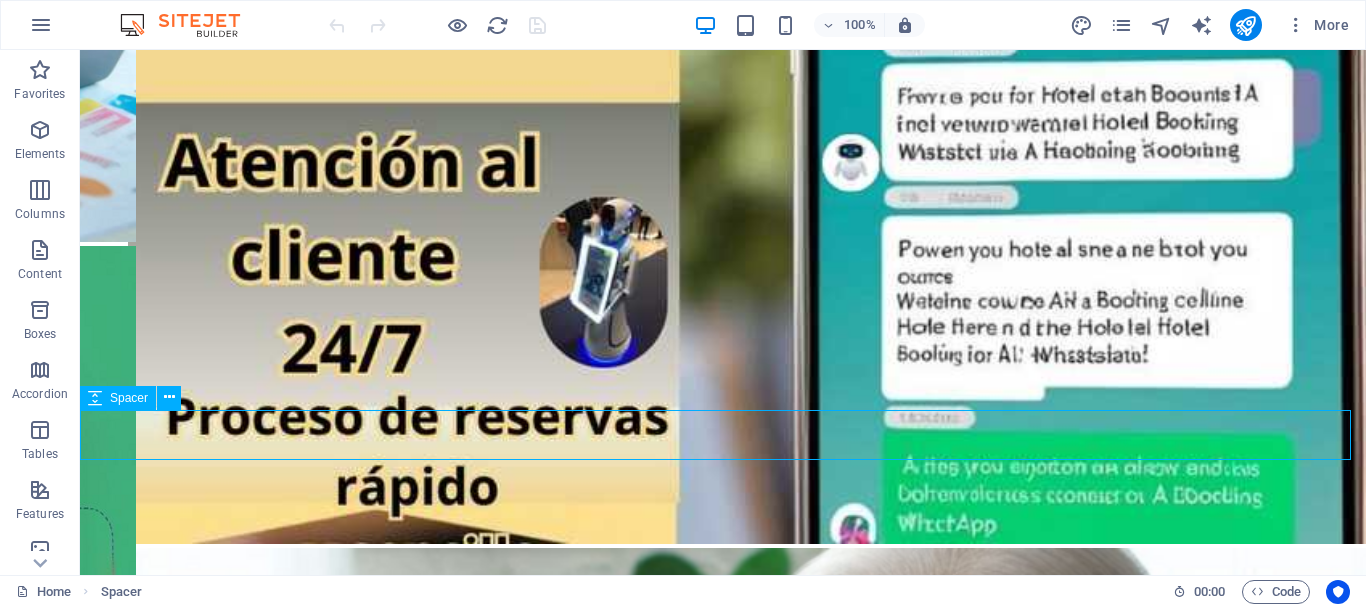 click on "Spacer" at bounding box center (129, 398) 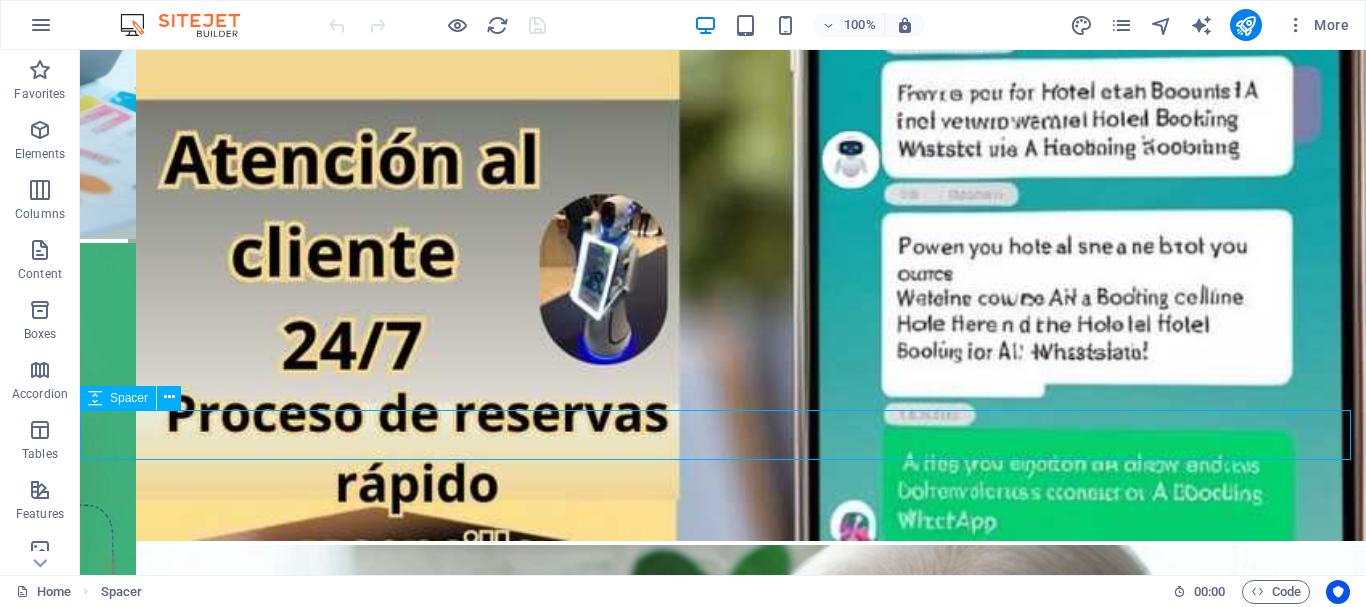 select on "px" 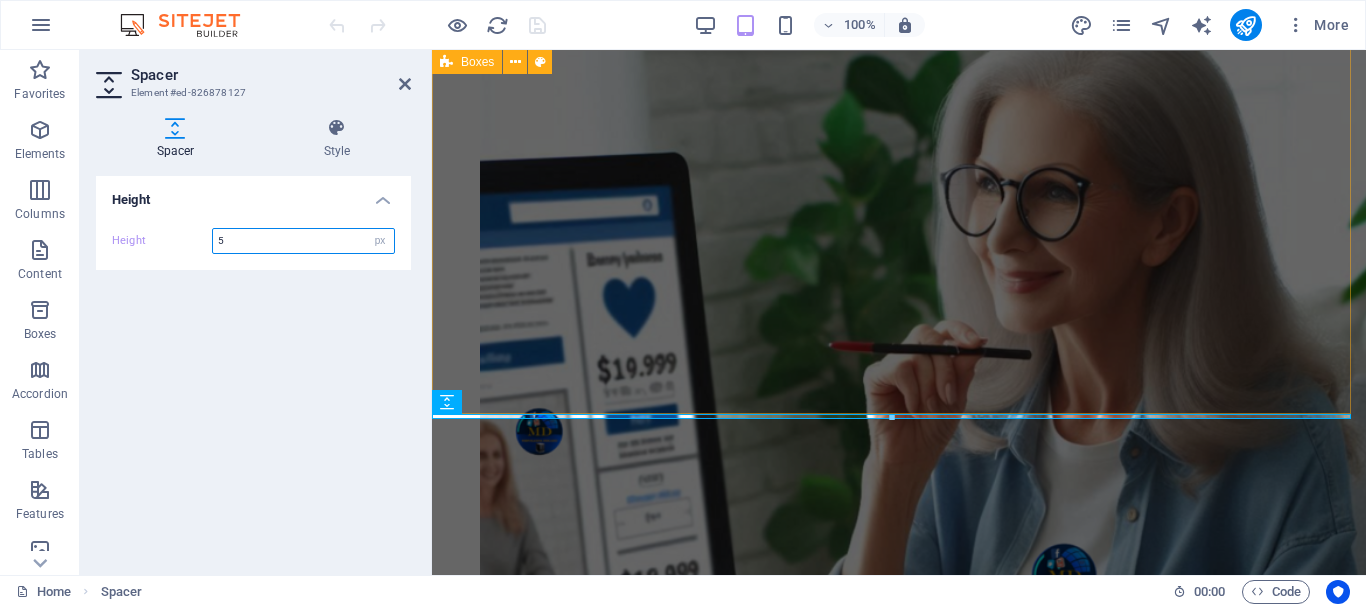 scroll, scrollTop: 4618, scrollLeft: 0, axis: vertical 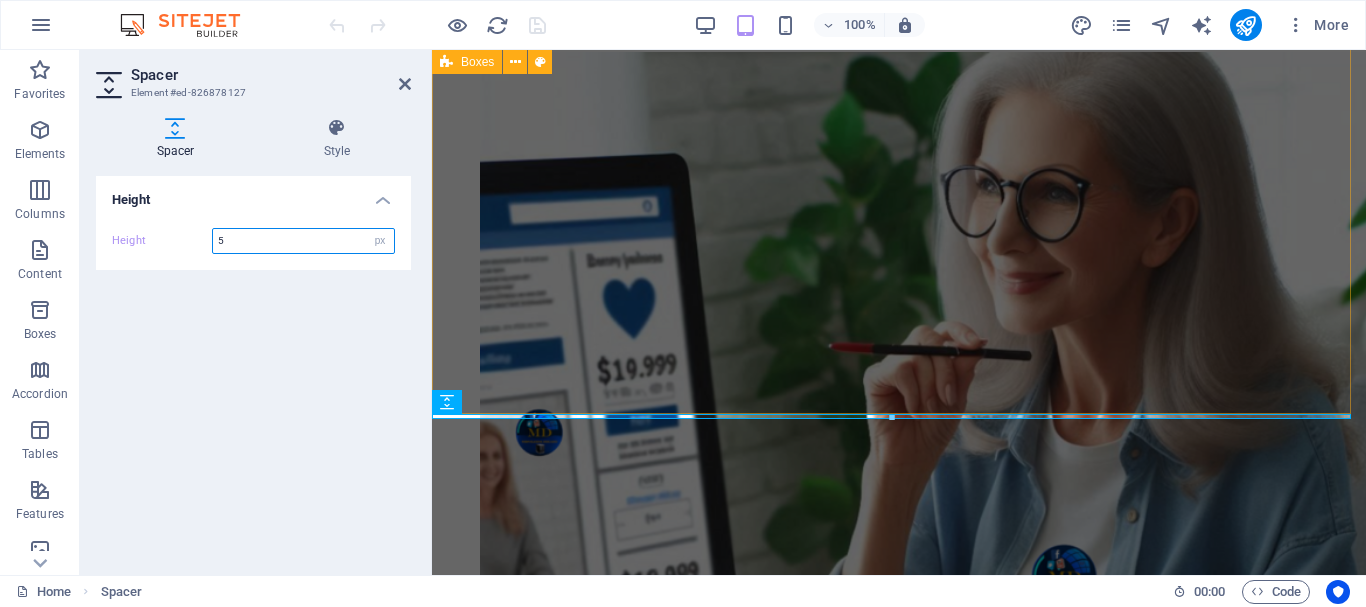 drag, startPoint x: 1232, startPoint y: 466, endPoint x: 800, endPoint y: 390, distance: 438.63425 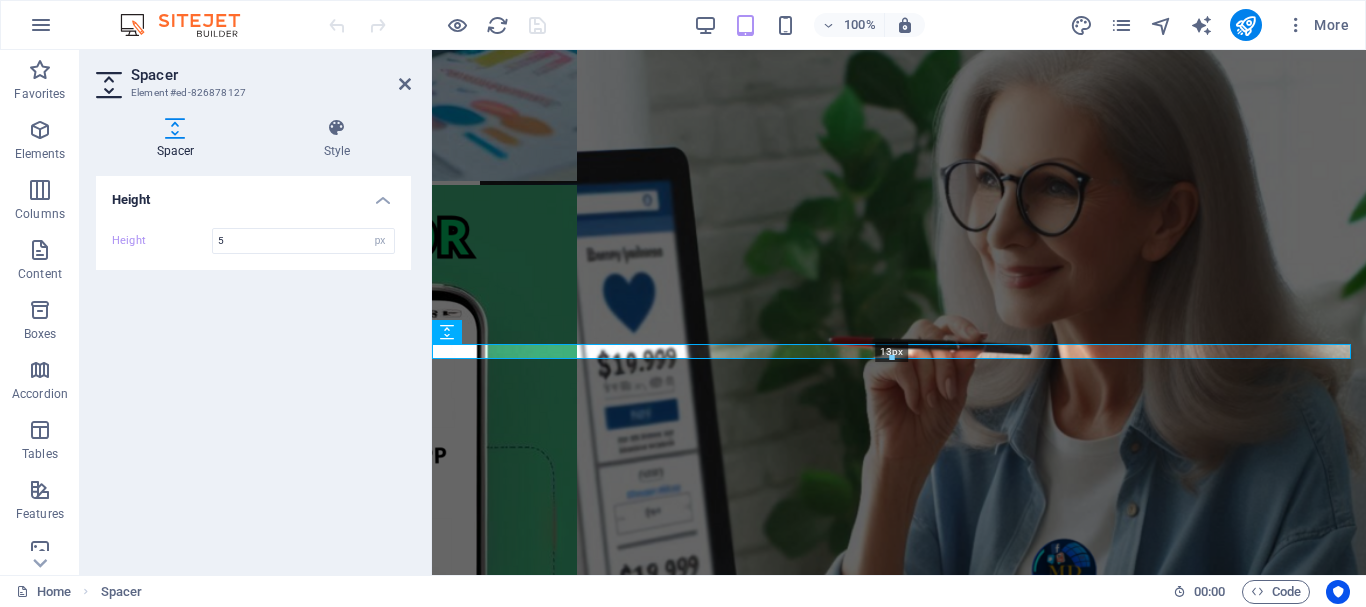 scroll, scrollTop: 4702, scrollLeft: 0, axis: vertical 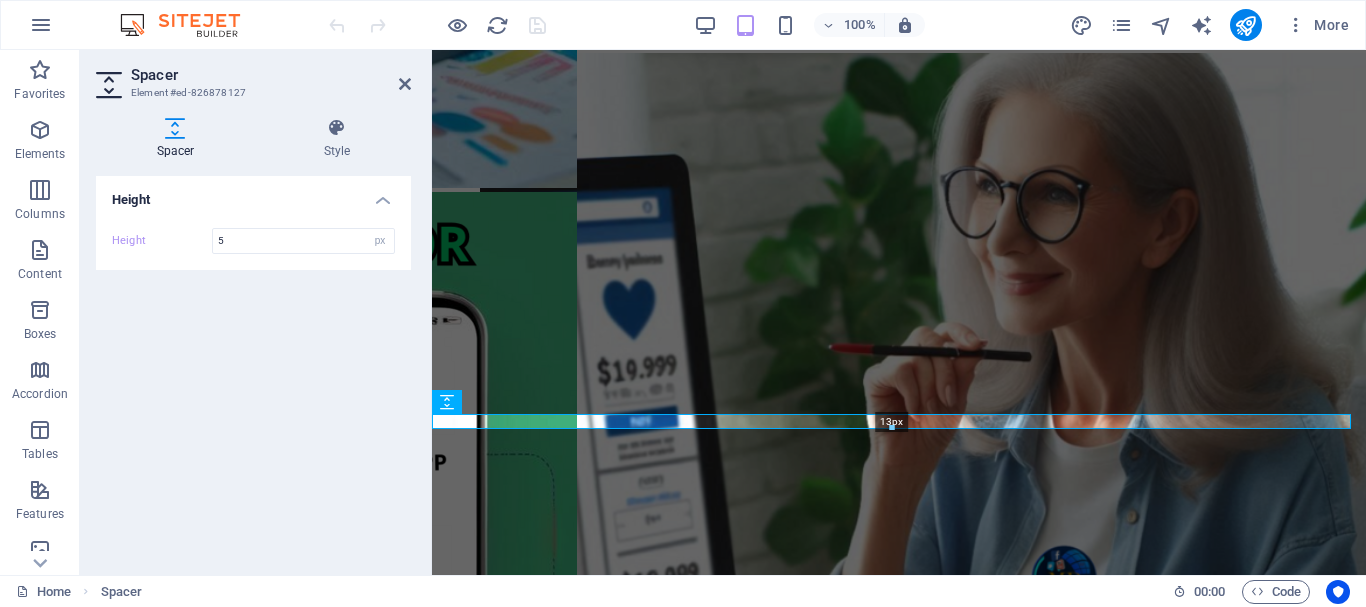 drag, startPoint x: 834, startPoint y: 418, endPoint x: 402, endPoint y: 335, distance: 439.90112 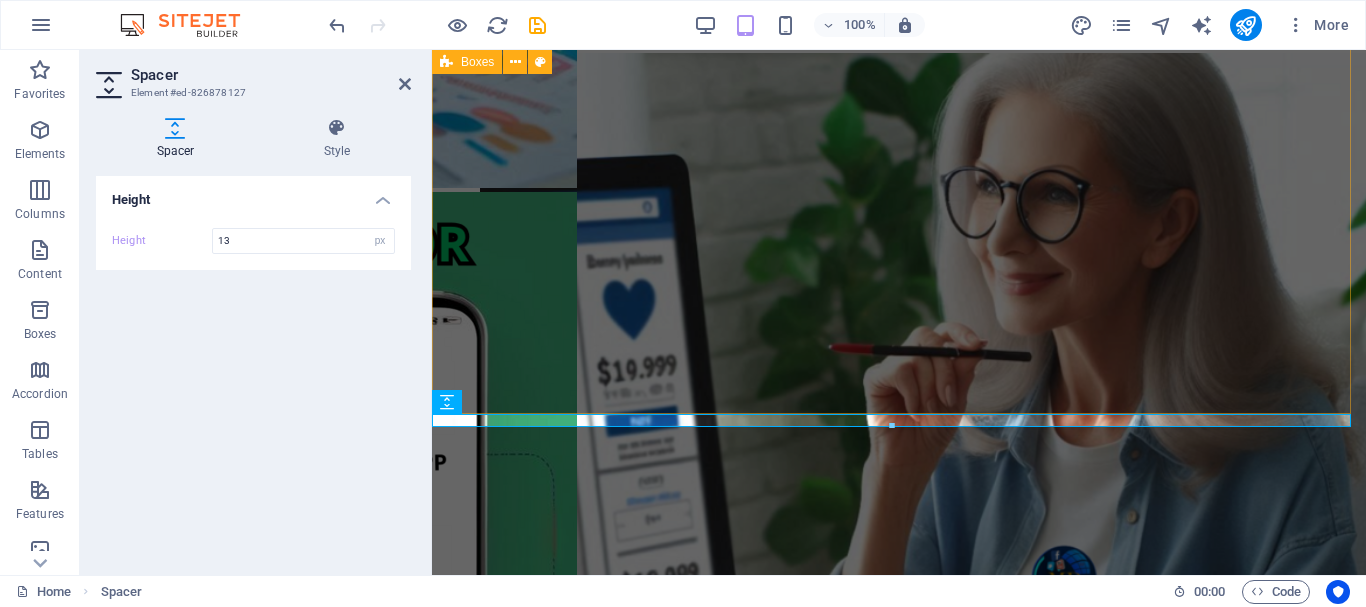 click on "Curso Exprés: Edición de Video Contenido para Redes ¿Quieres crear reels, stories y videos pro desde tu celular o PC? Aprende a editar, diseñar y publicar contenido que engancha.   Herramientas fáciles   ✅  Técnicas visuales efectivas   ✅  Ideal para emprendedores y creadores  Curso Exprés: Ventas por WhatsApp + Asistente Virtual  Aprende a automatizar tu negocio y vender 24/7 con flujos de venta integrados a WhatsApp.   ✅  Chatbot inteligente   ✅  Atención inmediata   ✅  Más ventas con menos esfuerz o Curso Rápido: Reservas de Hotel por WhatsApp + IA Aprende a automatizar tus reservas con respuestas instantáneas, atención 24/7 y una experiencia eficiente para tus huéspedes. ✅  Menos llamadas, más reservas    ✅  Chatbot integrado en WhatsApp   ✅  Atención rápida y profesional Curso Exprés: Crea tu Web con WordPress + Elementor Aprende a diseñar páginas web profesionales sin saber programar. ✅  Rápido, visual y práctico   ✅ ✅" at bounding box center [899, 13783] 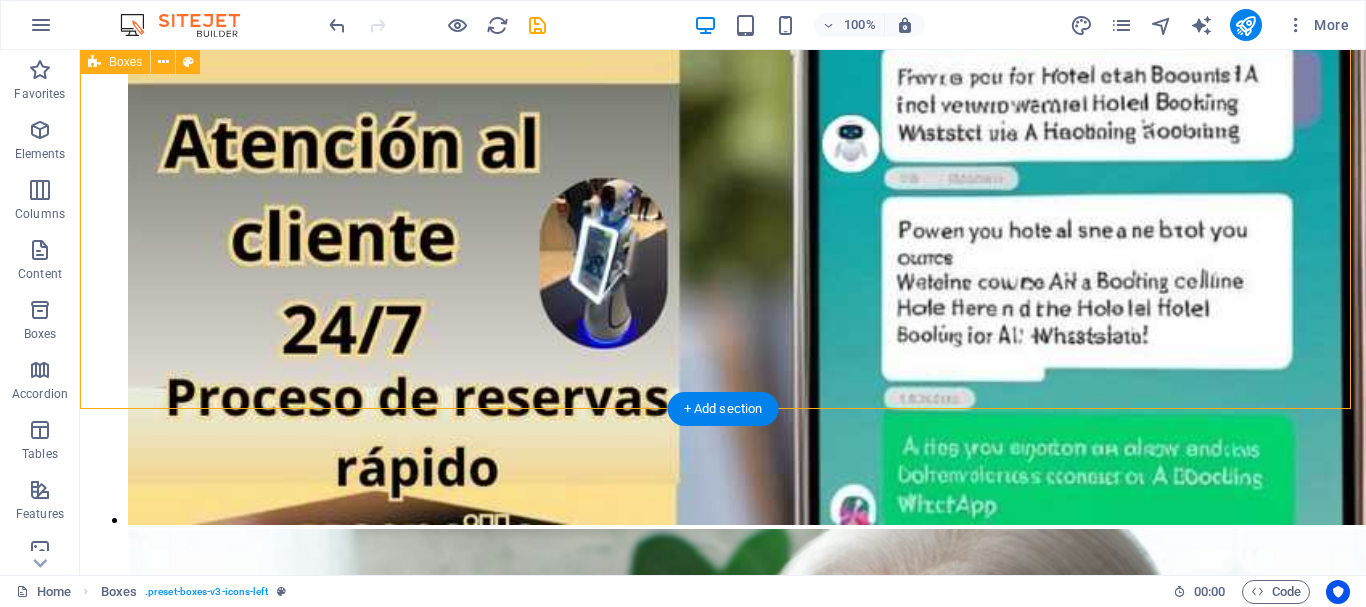 scroll, scrollTop: 5133, scrollLeft: 0, axis: vertical 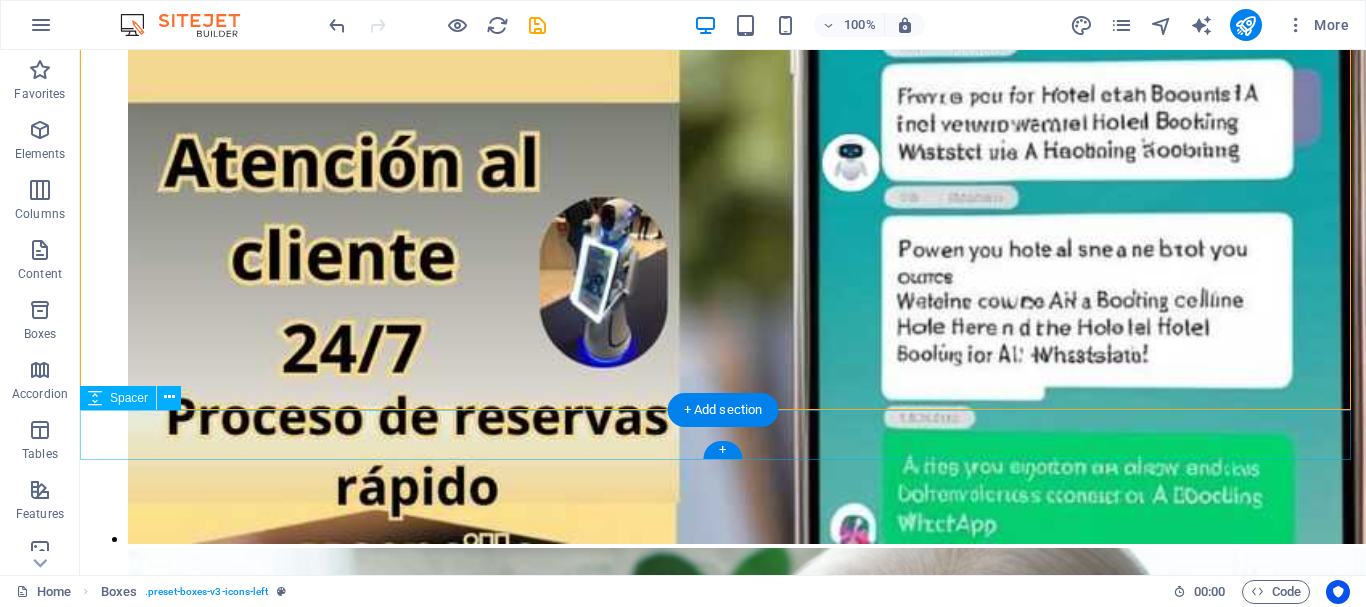 click at bounding box center [723, 23185] 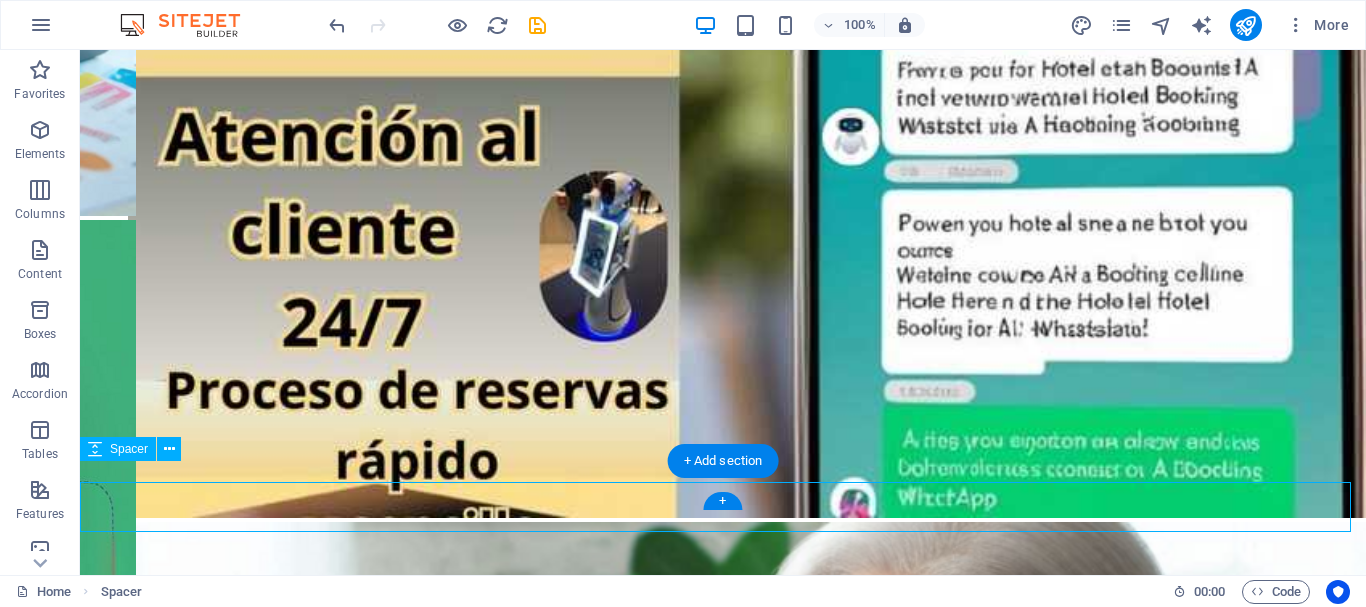 click at bounding box center (723, 23159) 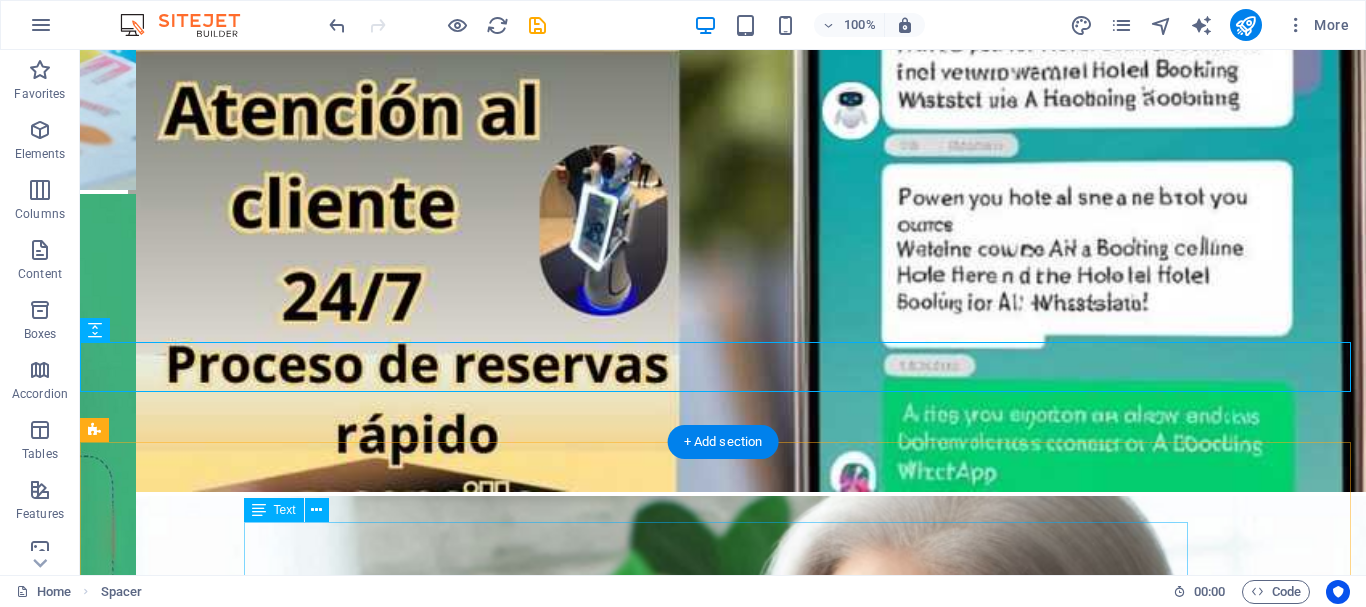 scroll, scrollTop: 5117, scrollLeft: 0, axis: vertical 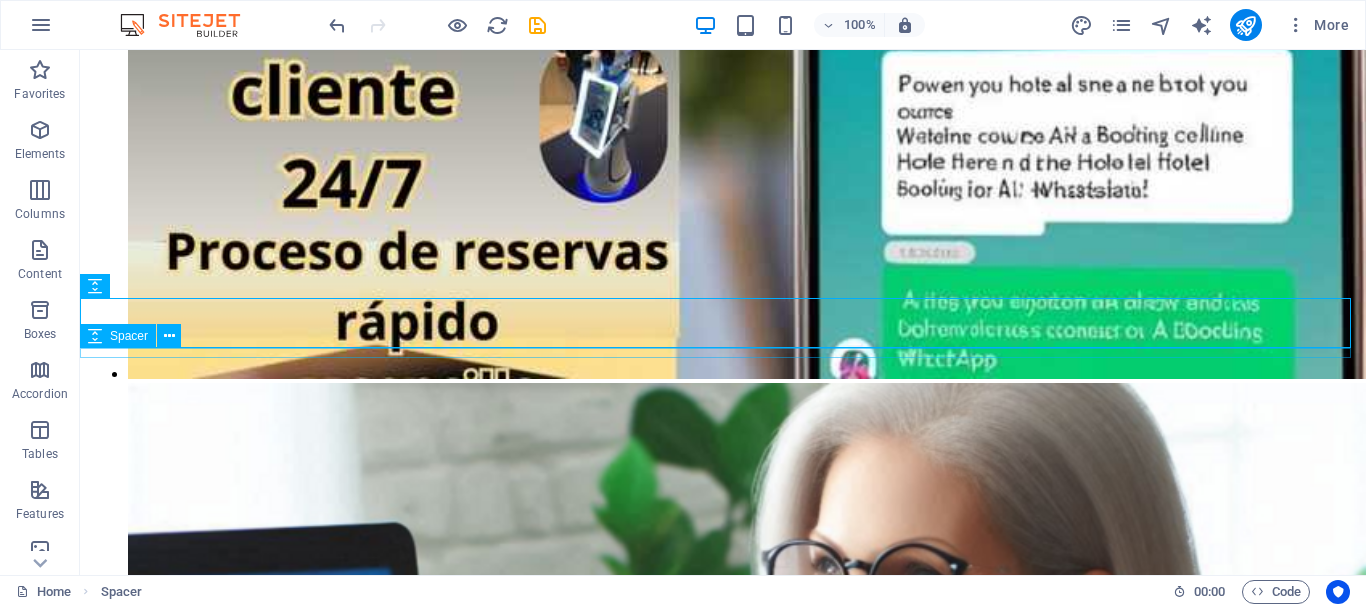 click at bounding box center [723, 23020] 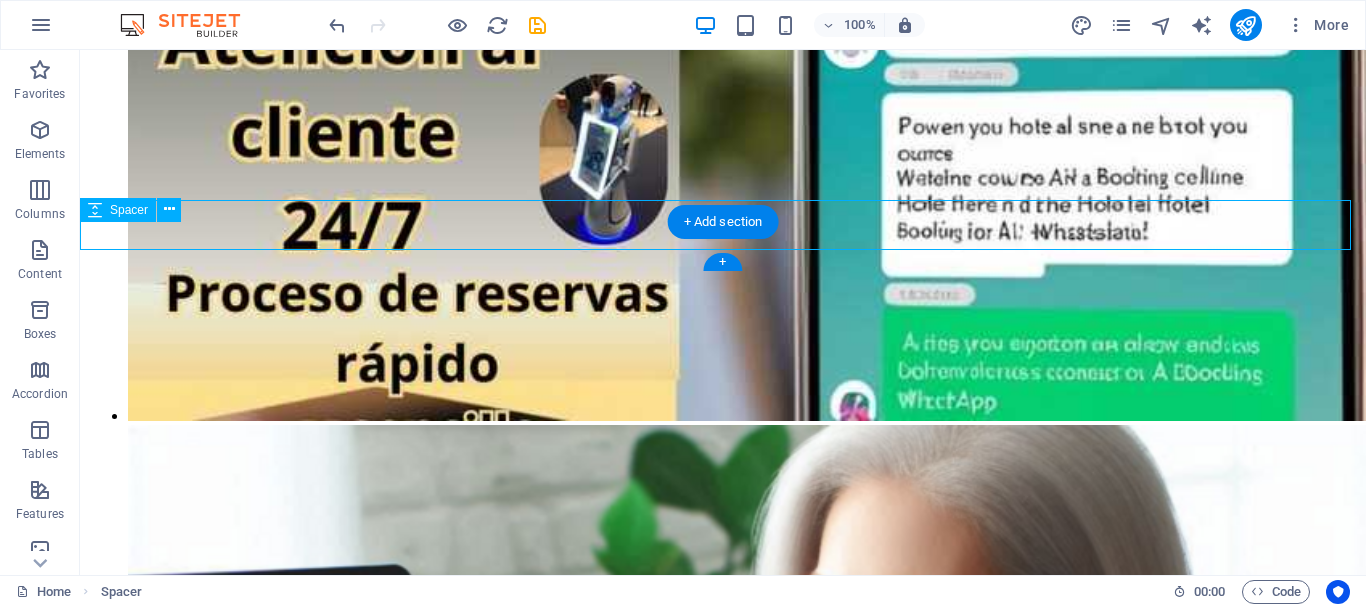 scroll, scrollTop: 5233, scrollLeft: 0, axis: vertical 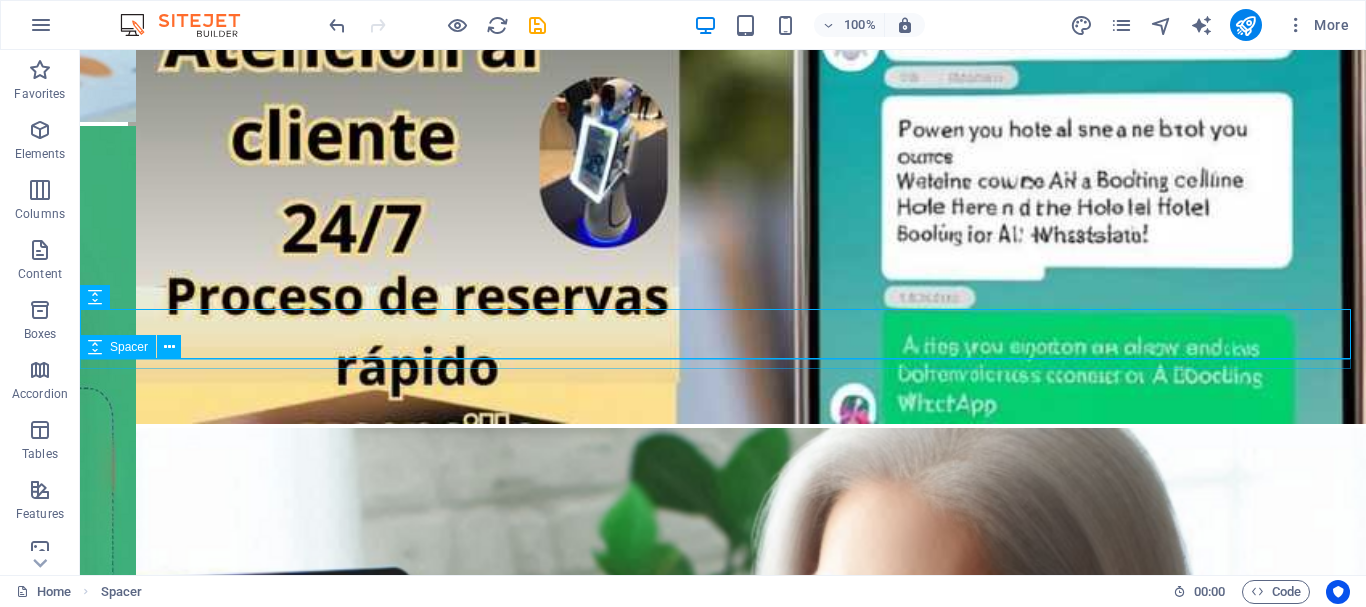 click at bounding box center (723, 23095) 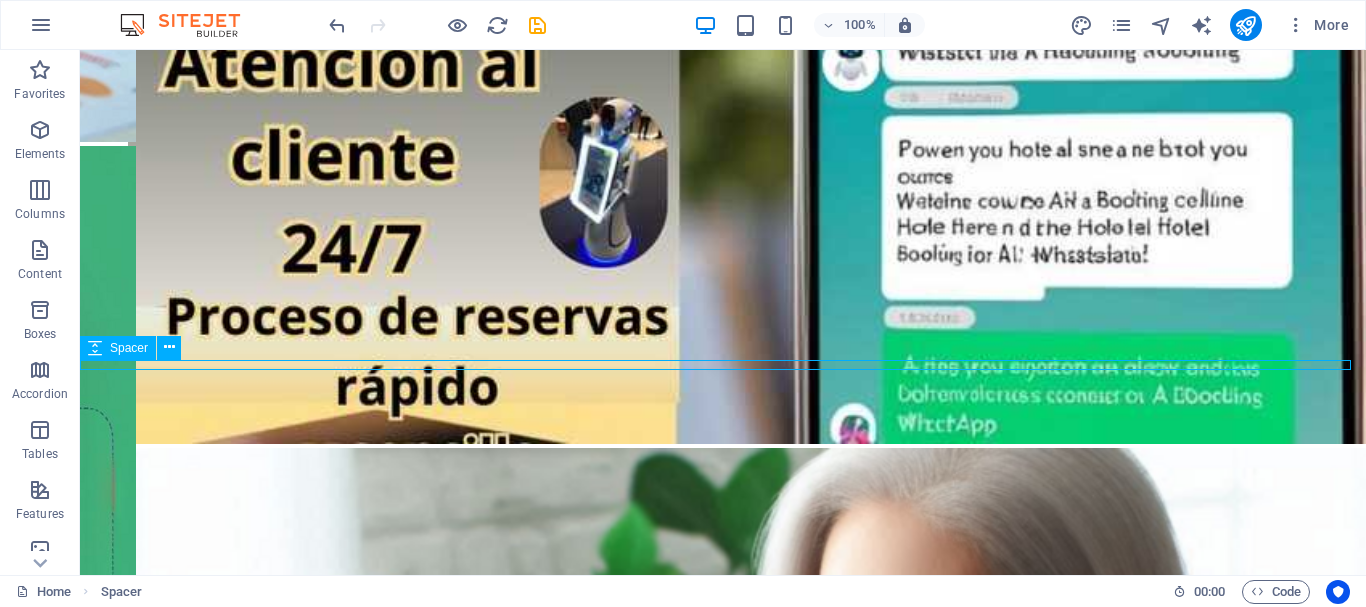 click at bounding box center (723, 23115) 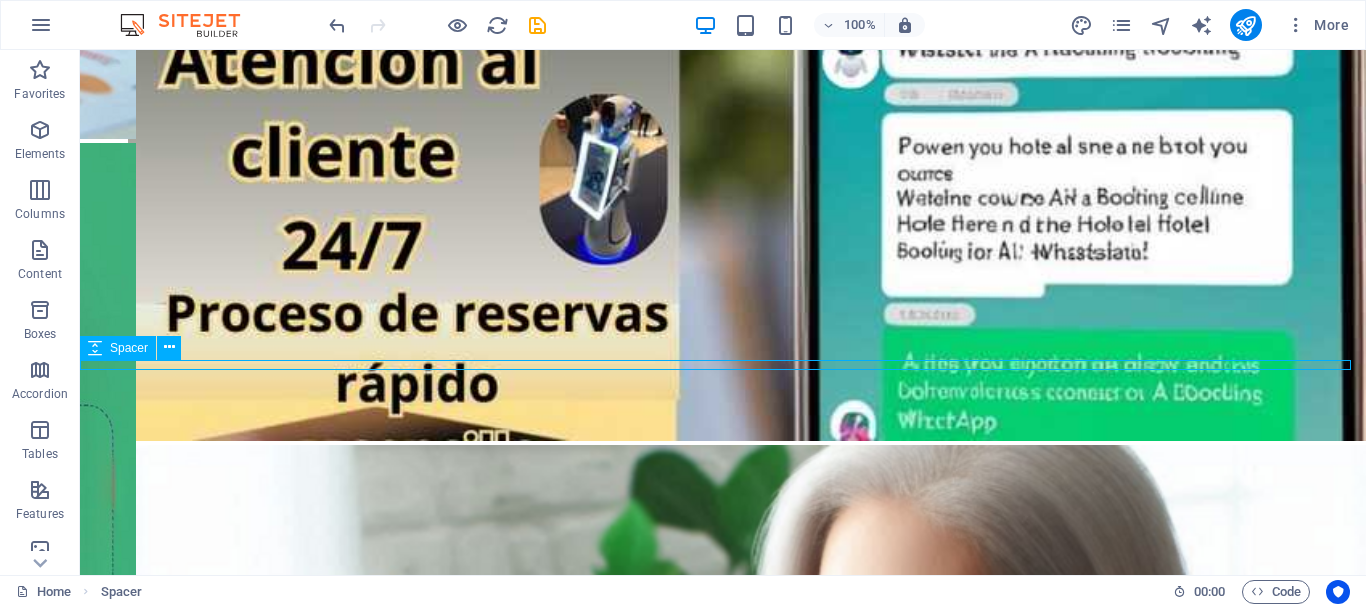 select on "px" 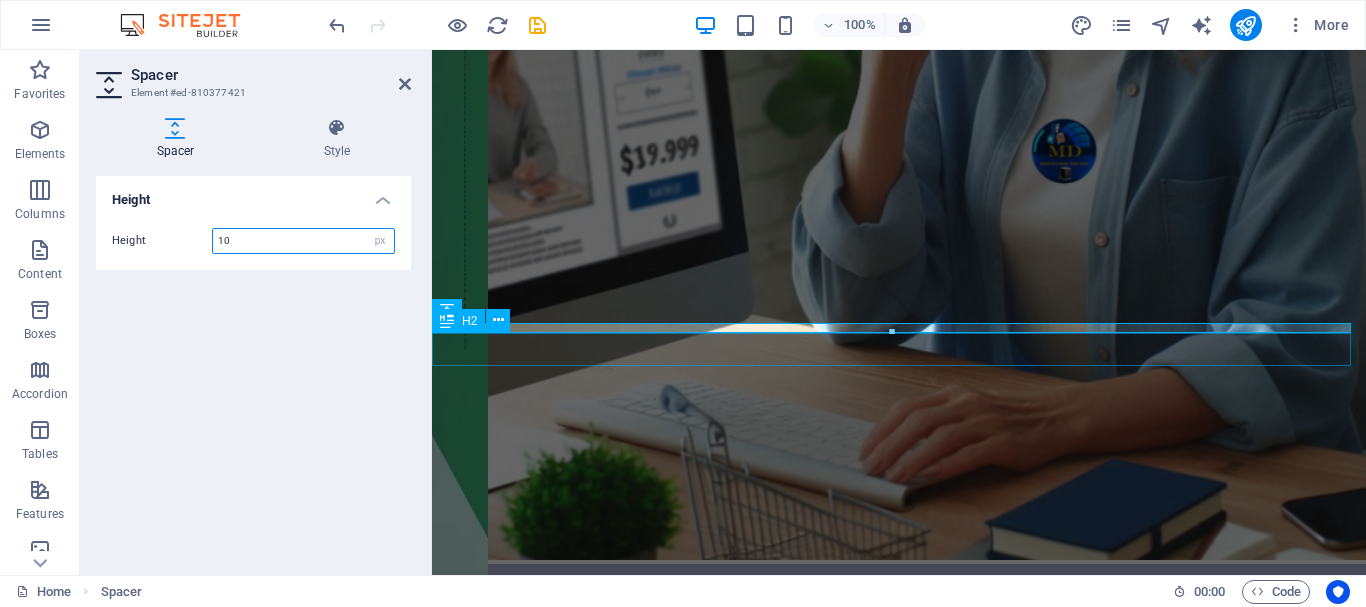 scroll, scrollTop: 4807, scrollLeft: 0, axis: vertical 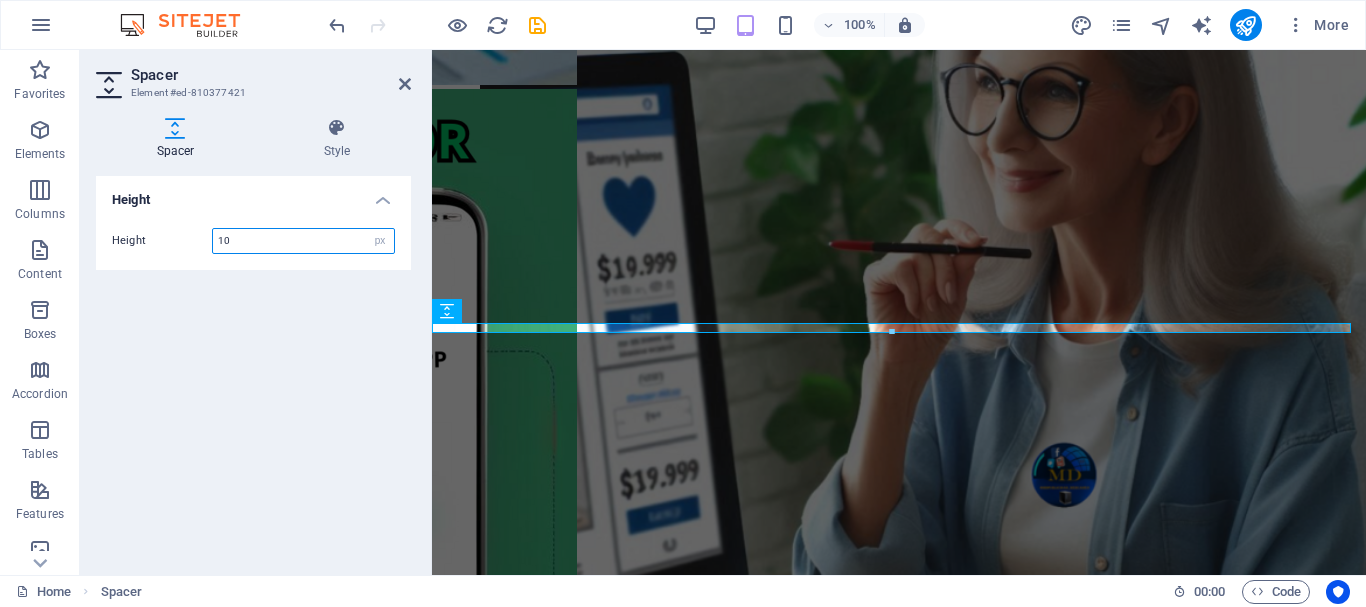 click on "10" at bounding box center [303, 241] 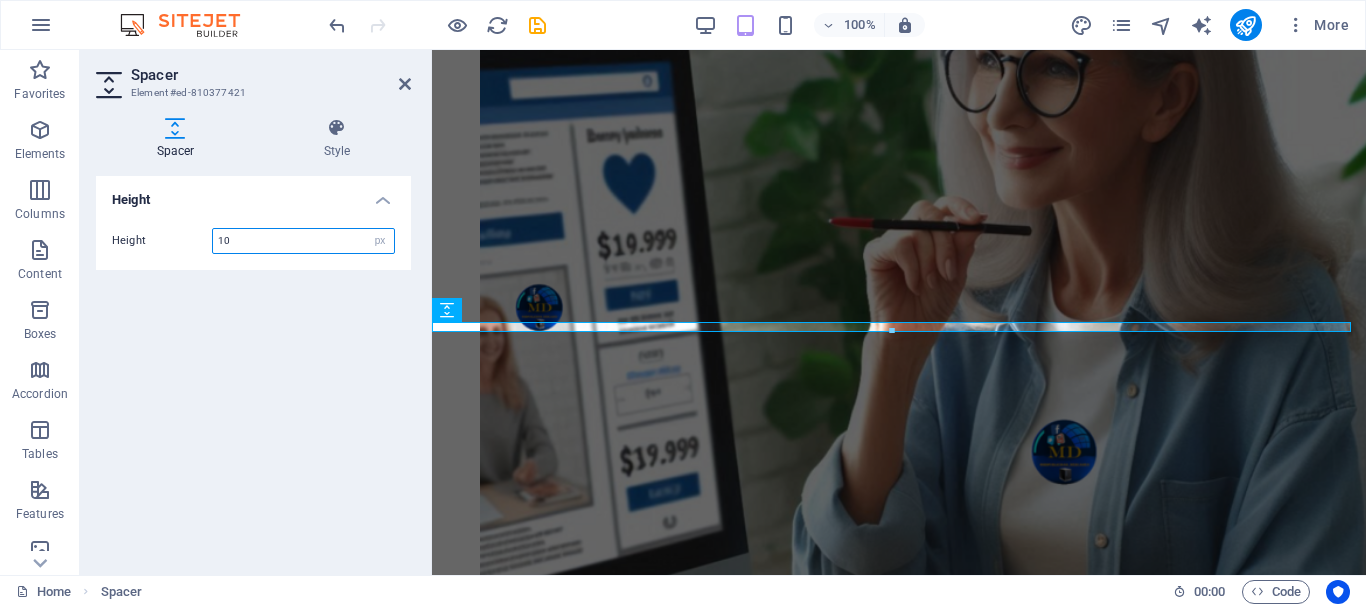 scroll, scrollTop: 4723, scrollLeft: 0, axis: vertical 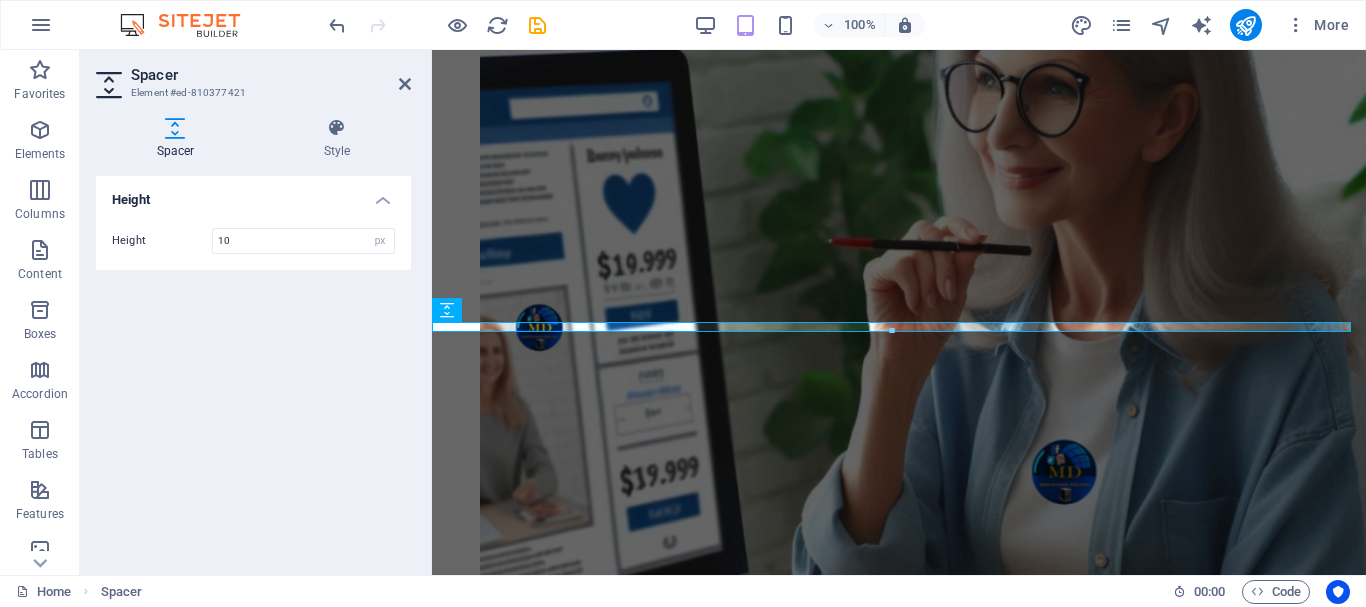 click on "Height" at bounding box center (253, 194) 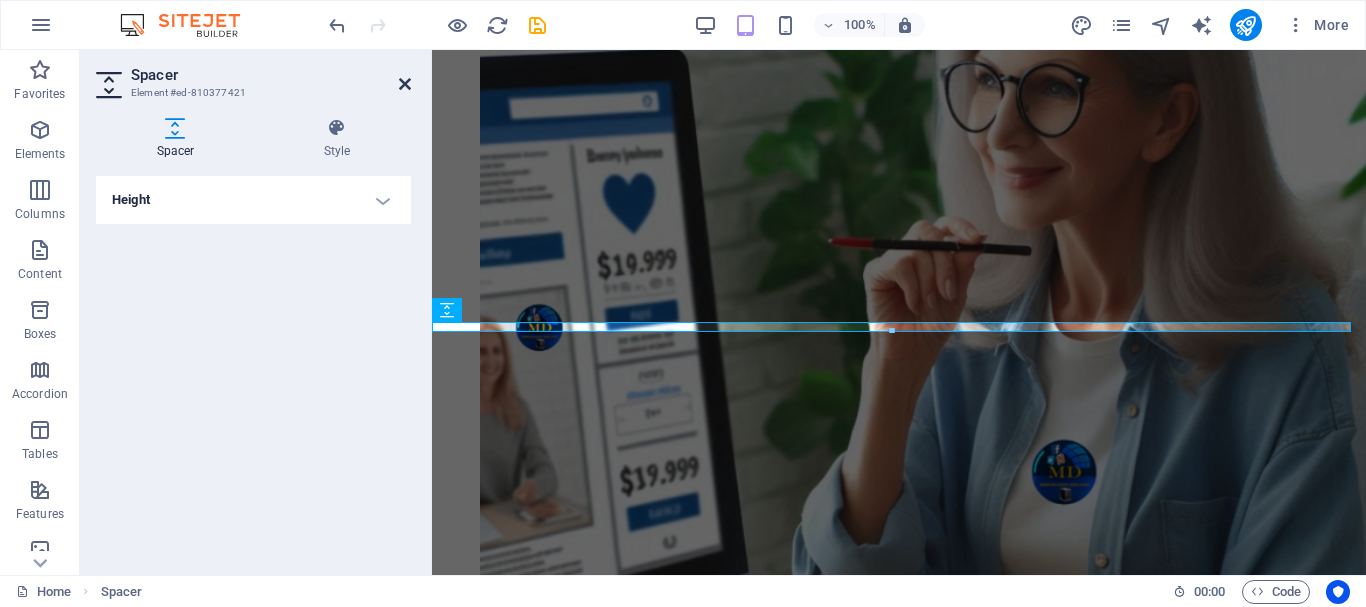 click on "Spacer Element #ed-810377421" at bounding box center [253, 76] 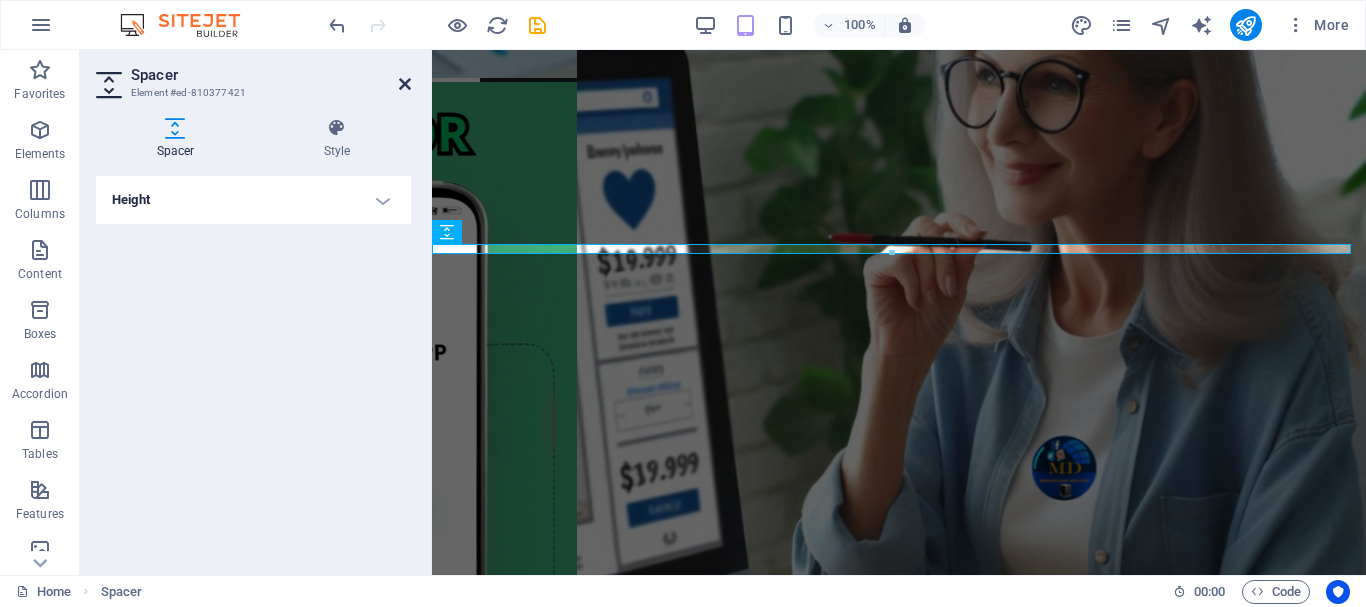 scroll, scrollTop: 4806, scrollLeft: 0, axis: vertical 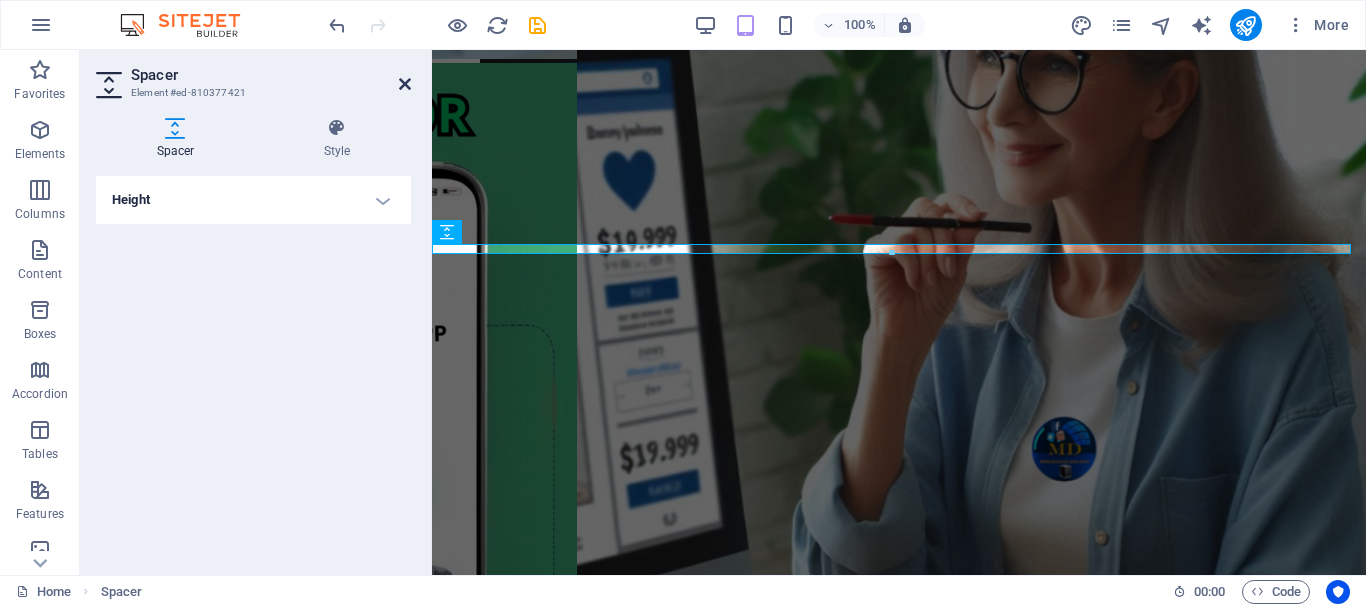 click at bounding box center (405, 84) 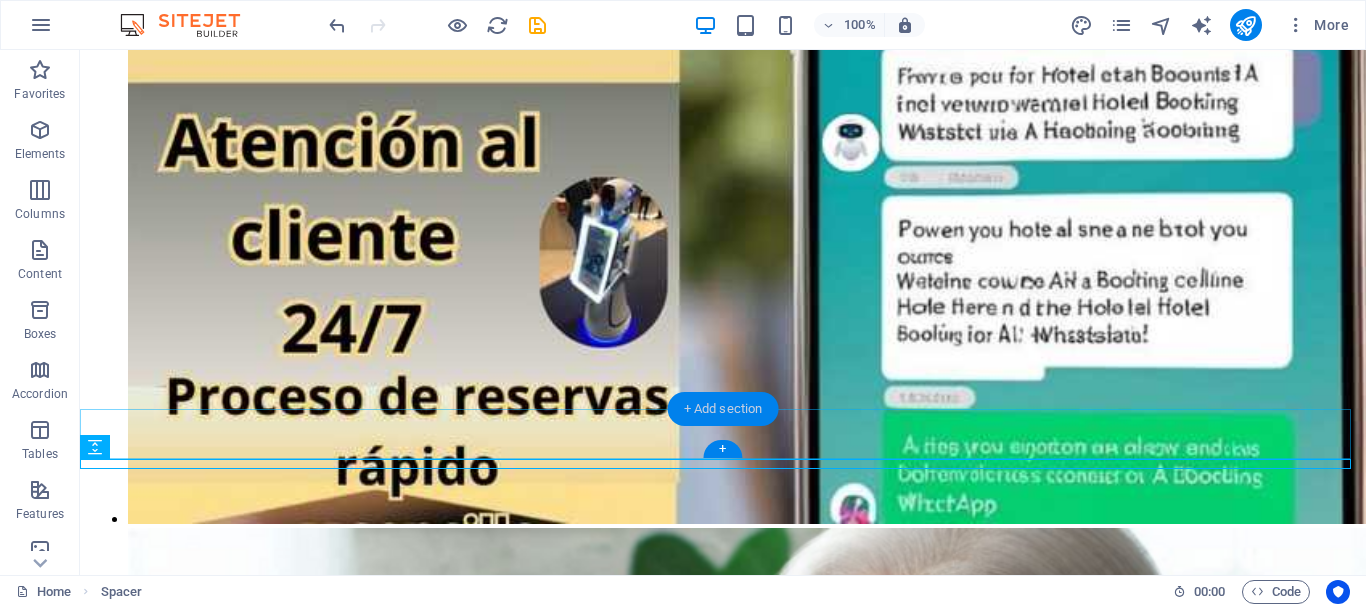 scroll, scrollTop: 5134, scrollLeft: 0, axis: vertical 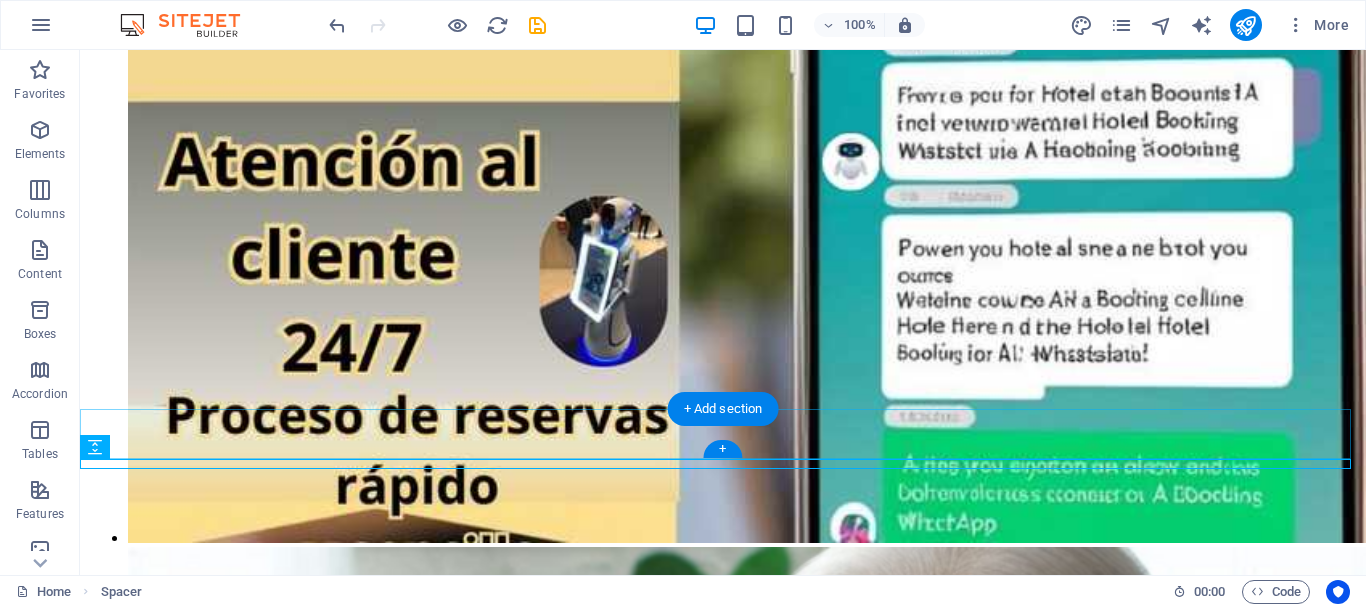 drag, startPoint x: 778, startPoint y: 458, endPoint x: 603, endPoint y: 414, distance: 180.44667 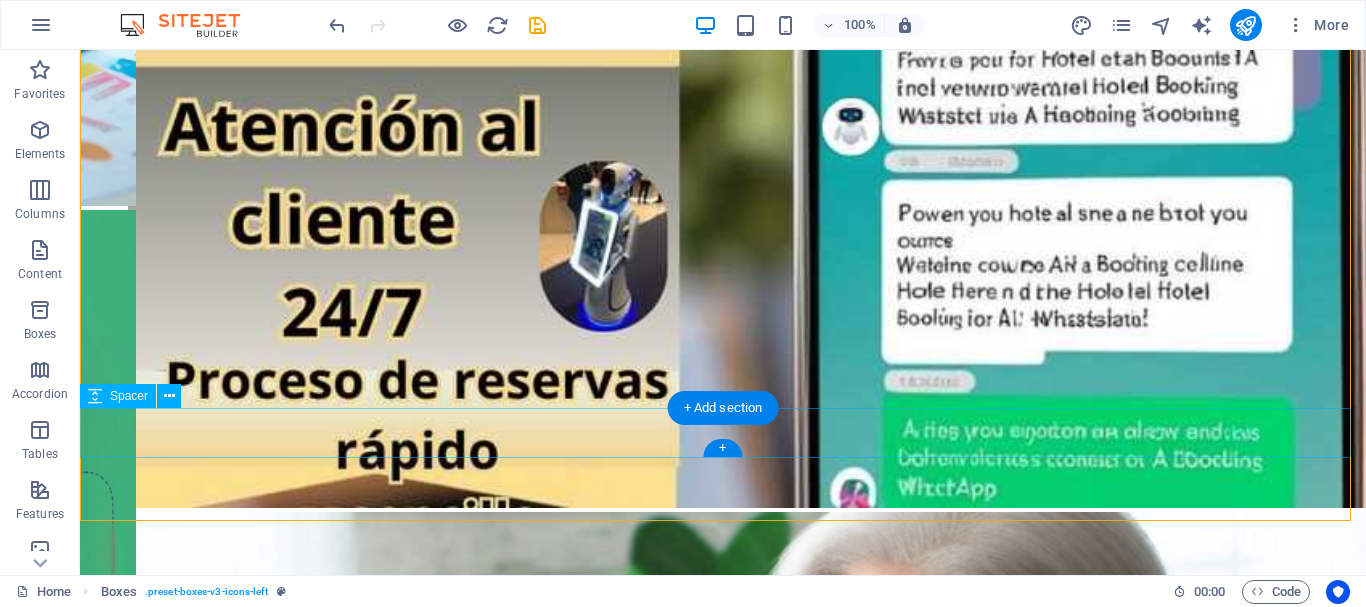 scroll, scrollTop: 5018, scrollLeft: 0, axis: vertical 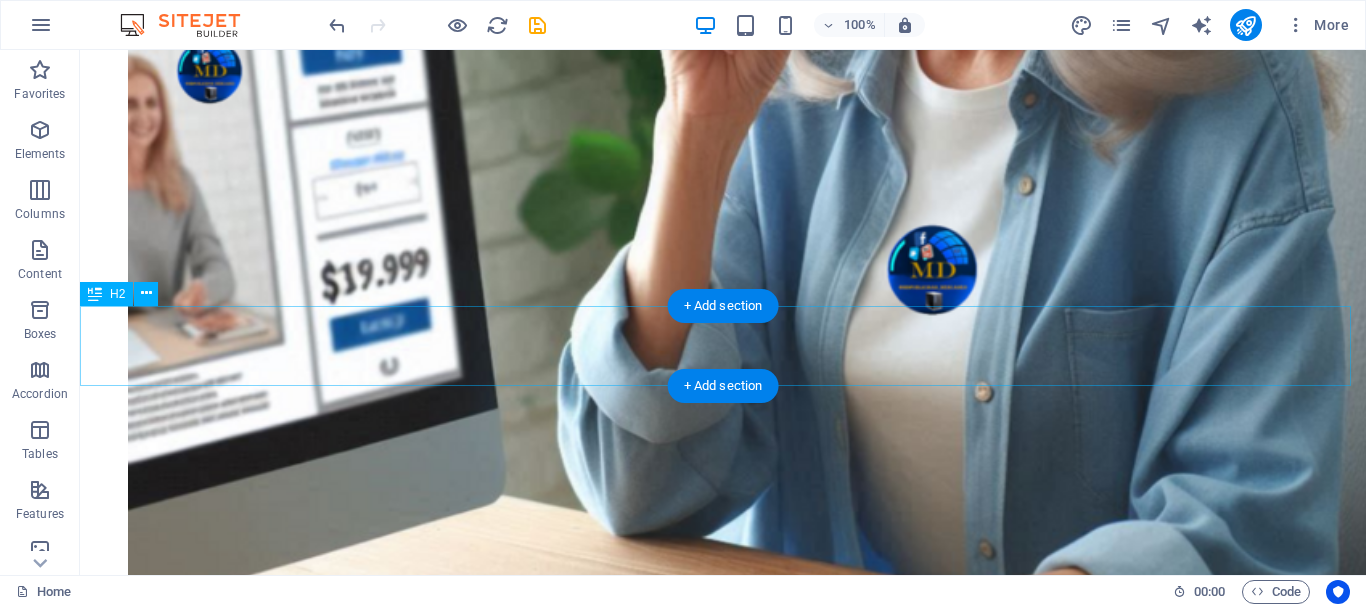 click on "Oferta Titular de Cursos de WhatsApp Integrados a un Flujo de Ventas con Asistente Virtual" at bounding box center [723, 23496] 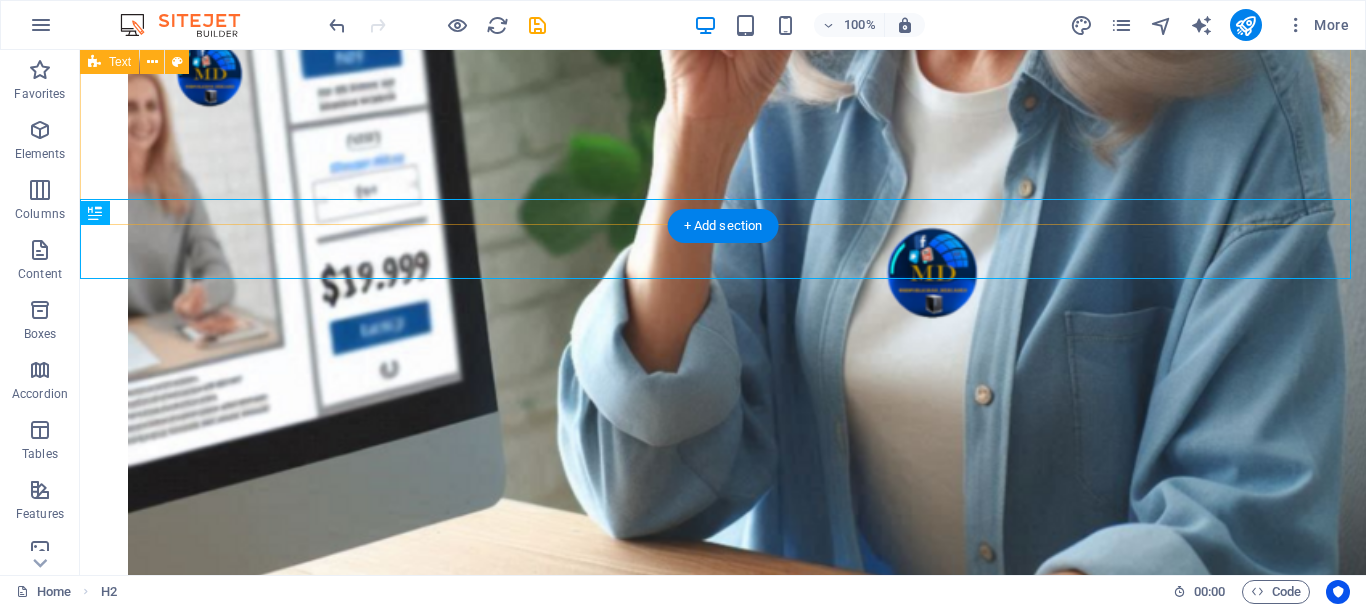 scroll, scrollTop: 6134, scrollLeft: 0, axis: vertical 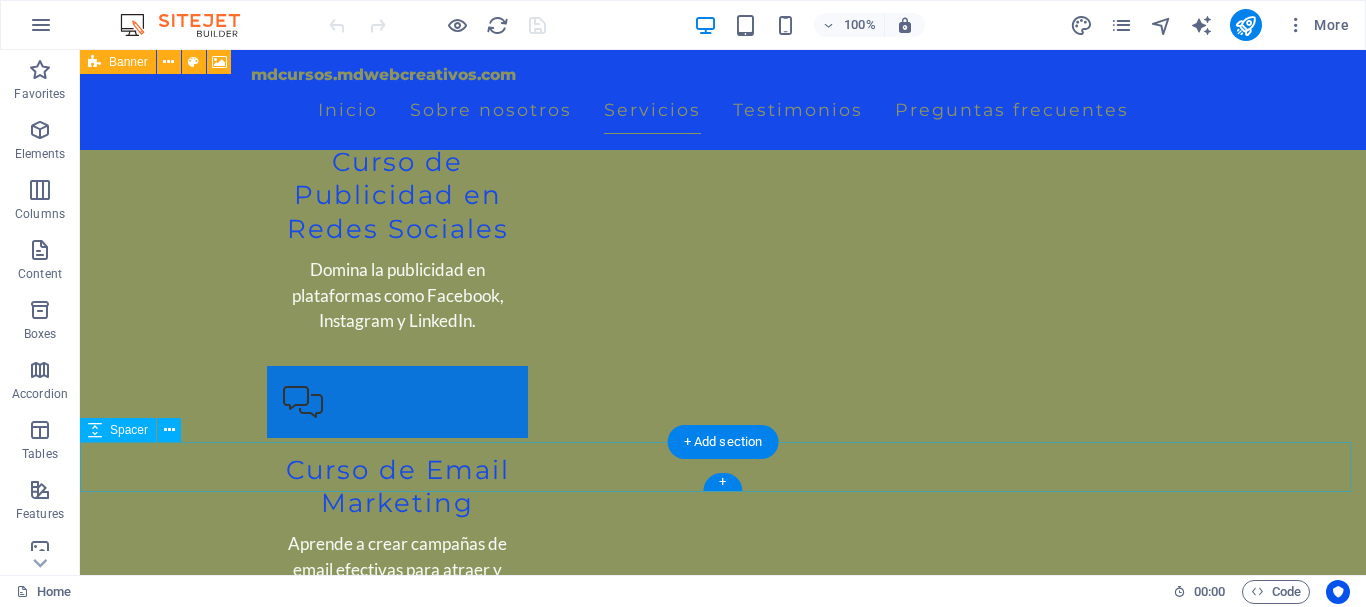 click at bounding box center [723, 4152] 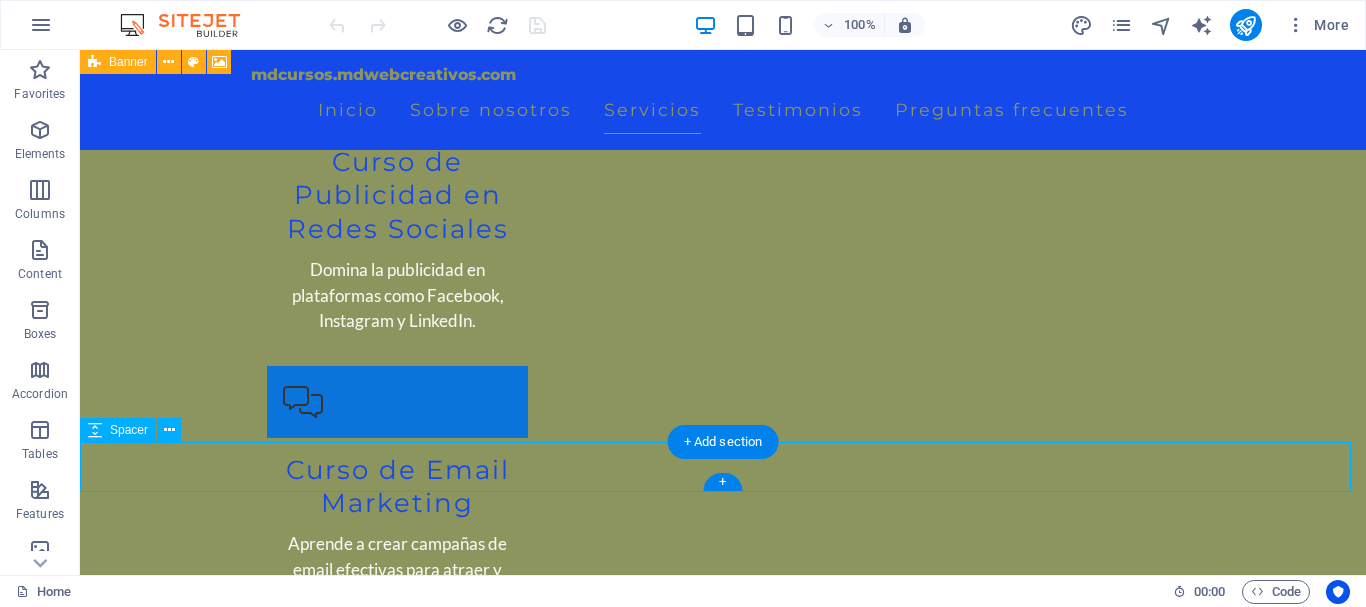 click at bounding box center (723, 4152) 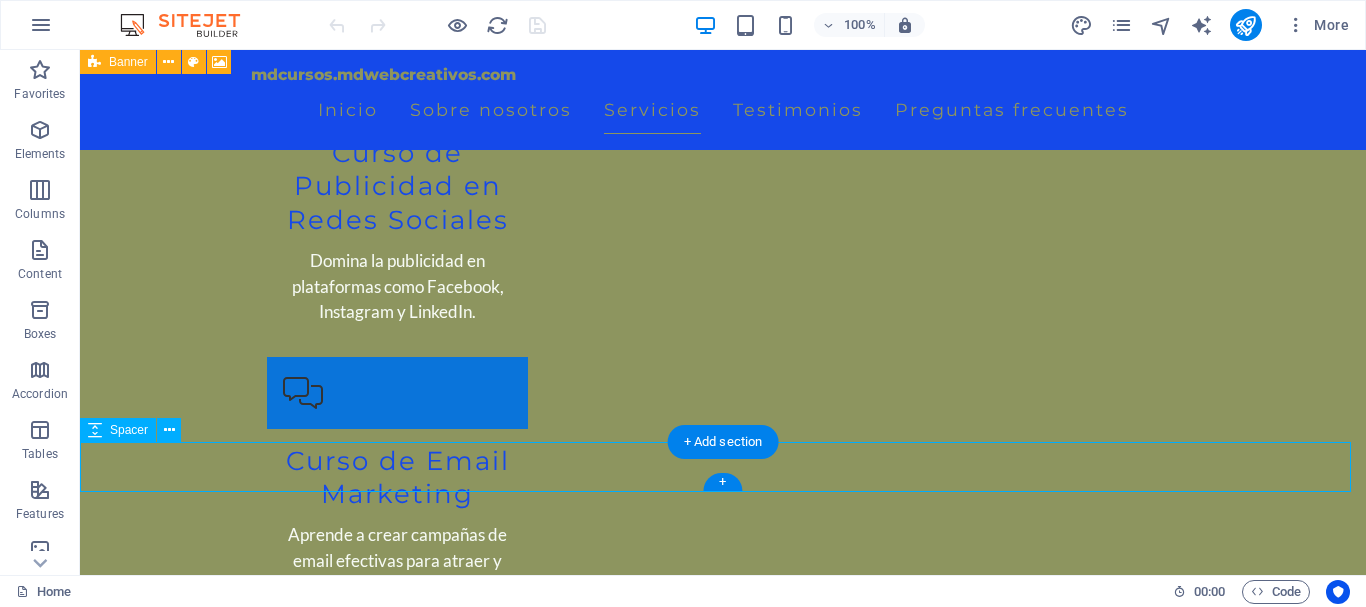 select on "px" 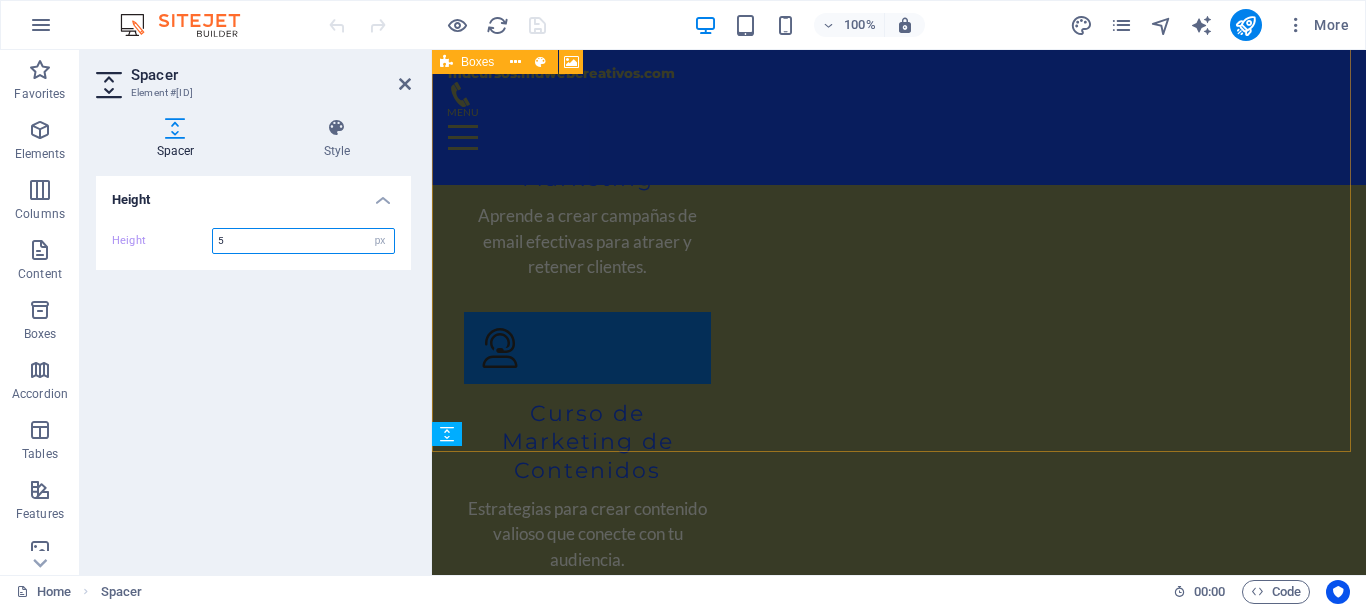 scroll, scrollTop: 4670, scrollLeft: 0, axis: vertical 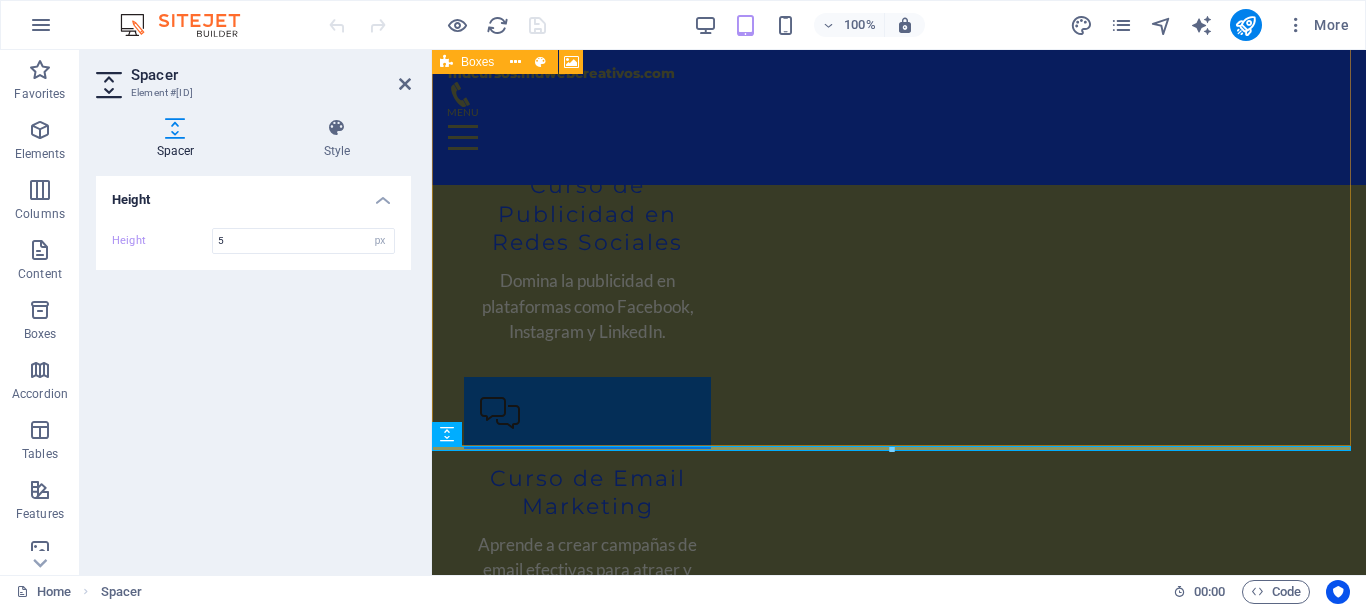click on "Curso Exprés: Edición de Video Contenido para Redes ¿Quieres crear reels, stories y videos pro desde tu celular o PC? Aprende a editar, diseñar y publicar contenido que engancha.   Herramientas fáciles   ✅  Técnicas visuales efectivas   ✅  Ideal para emprendedores y creadores  Curso Exprés: Ventas por WhatsApp + Asistente Virtual  Aprende a automatizar tu negocio y vender 24/7 con flujos de venta integrados a WhatsApp.   ✅  Chatbot inteligente   ✅  Atención inmediata   ✅  Más ventas con menos esfuerz o Curso Rápido: Reservas de Hotel por WhatsApp + IA Aprende a automatizar tus reservas con respuestas instantáneas, atención 24/7 y una experiencia eficiente para tus huéspedes. ✅  Menos llamadas, más reservas    ✅  Chatbot integrado en WhatsApp   ✅  Atención rápida y profesional Curso Exprés: Crea tu Web con WordPress + Elementor Aprende a diseñar páginas web profesionales sin saber programar. ✅  Rápido, visual y práctico   ✅ ✅" at bounding box center [899, 2519] 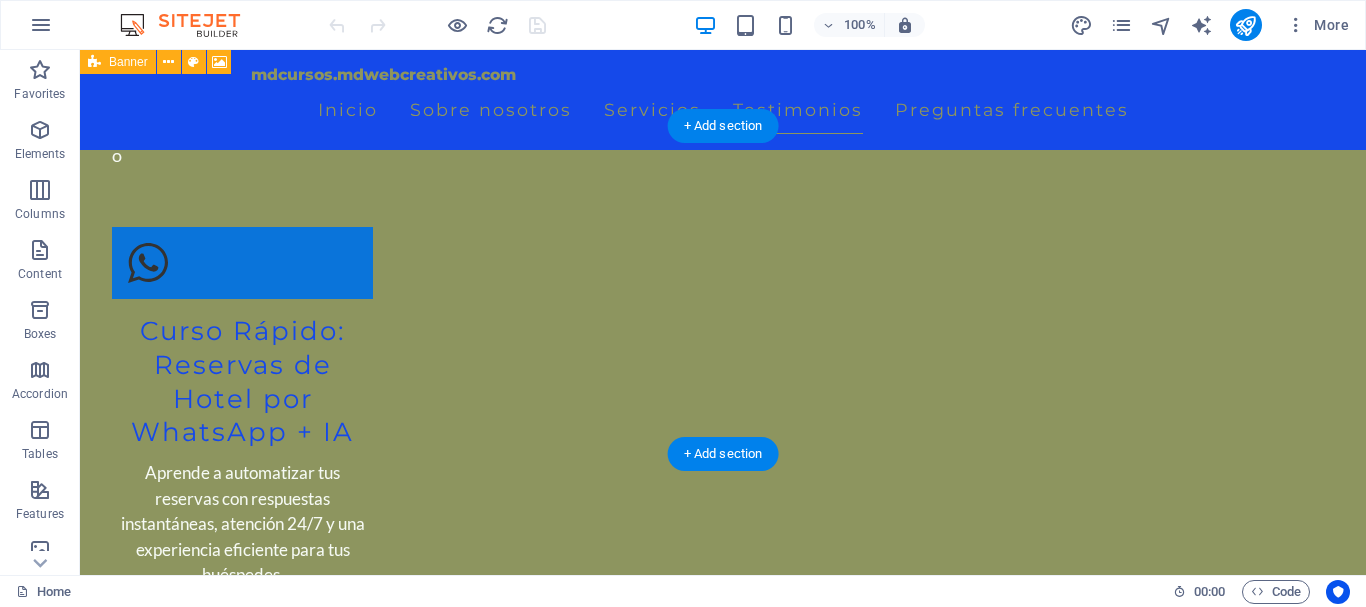 scroll, scrollTop: 7300, scrollLeft: 0, axis: vertical 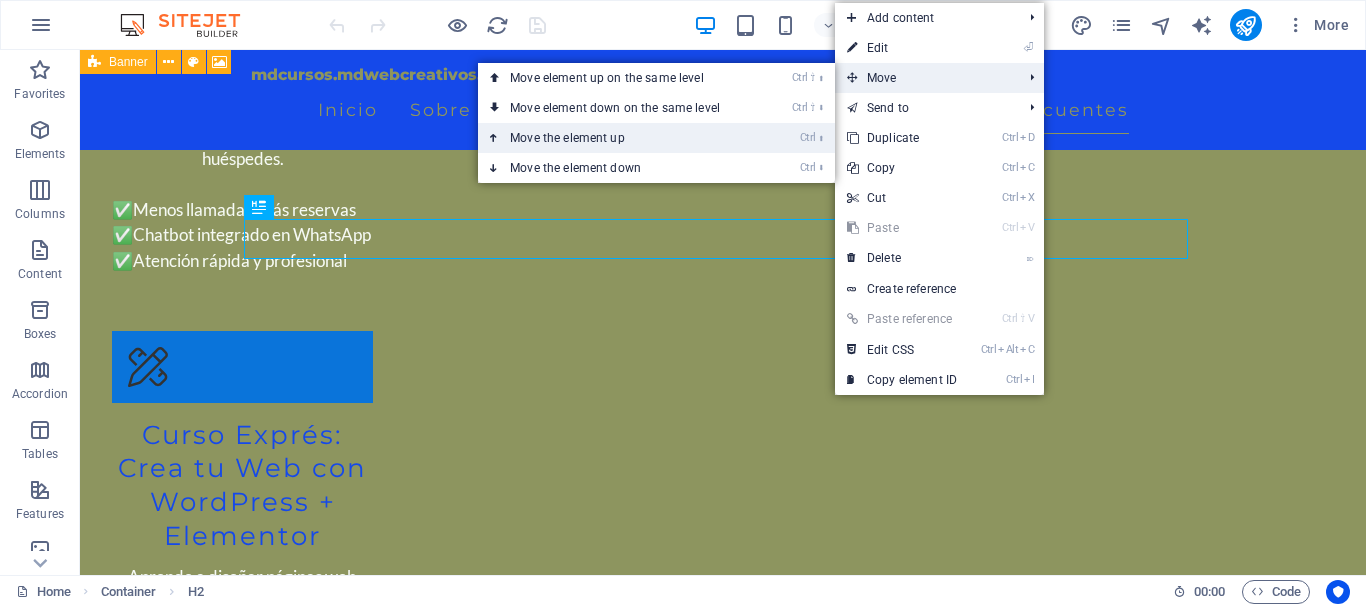 click on "Ctrl ⬆  Move the element up" at bounding box center [619, 138] 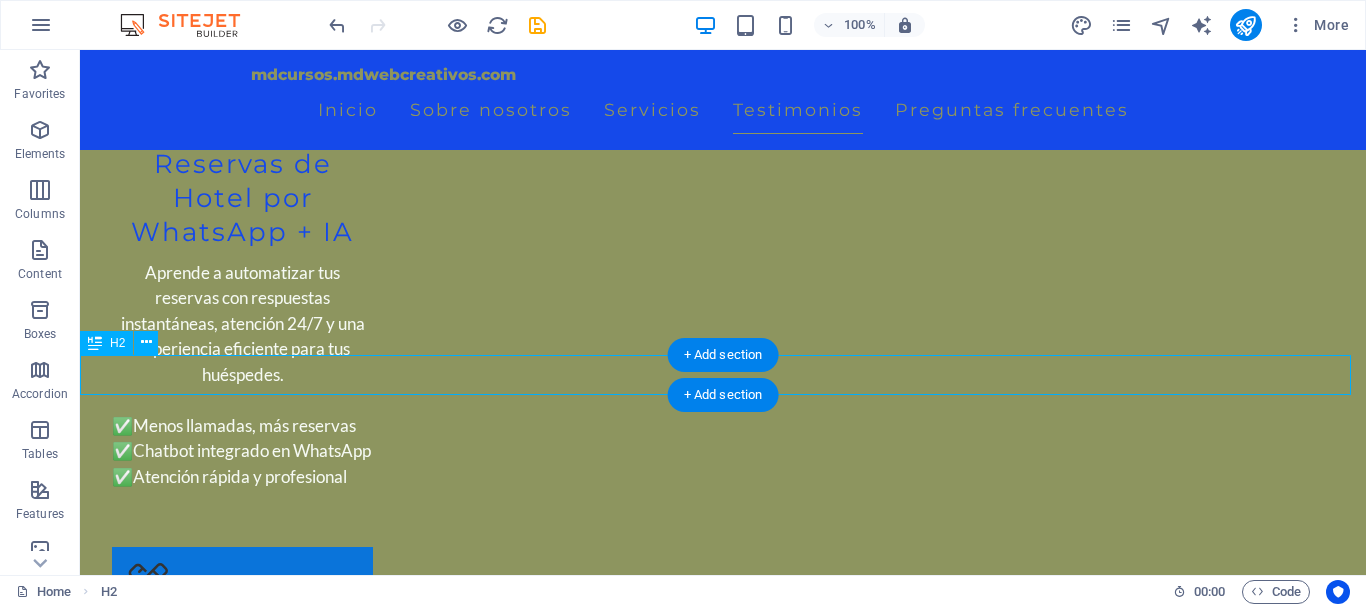 scroll, scrollTop: 7300, scrollLeft: 0, axis: vertical 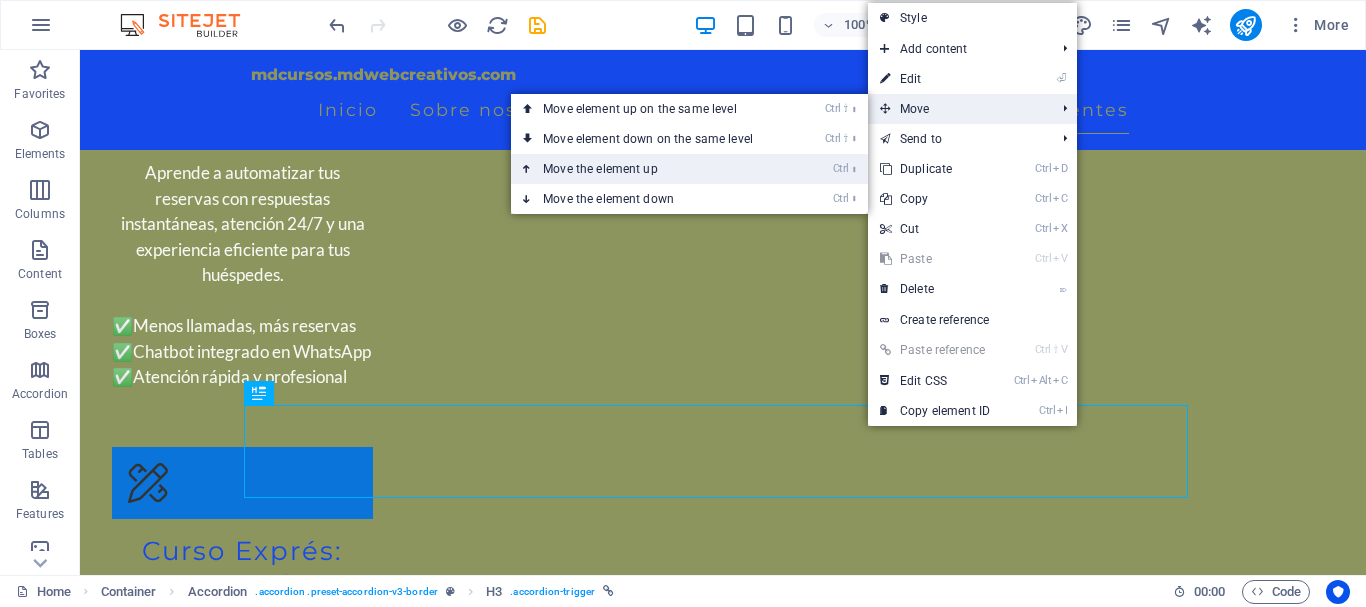click on "Ctrl ⬆  Move the element up" at bounding box center [652, 169] 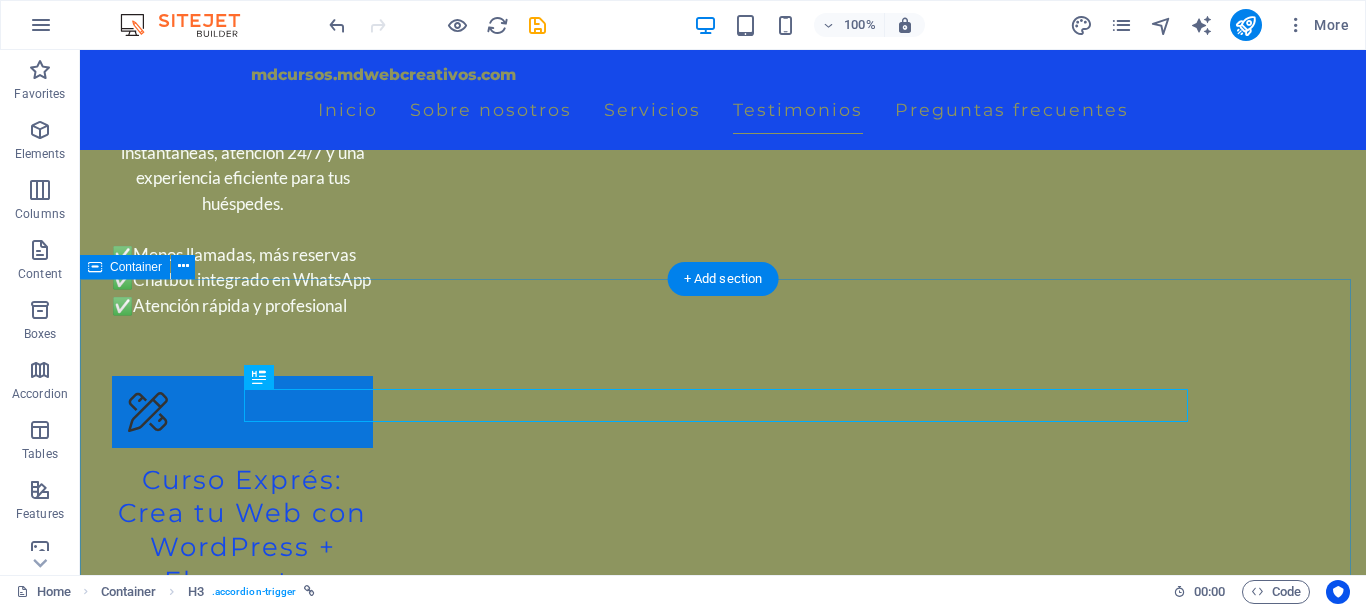 scroll, scrollTop: 7200, scrollLeft: 0, axis: vertical 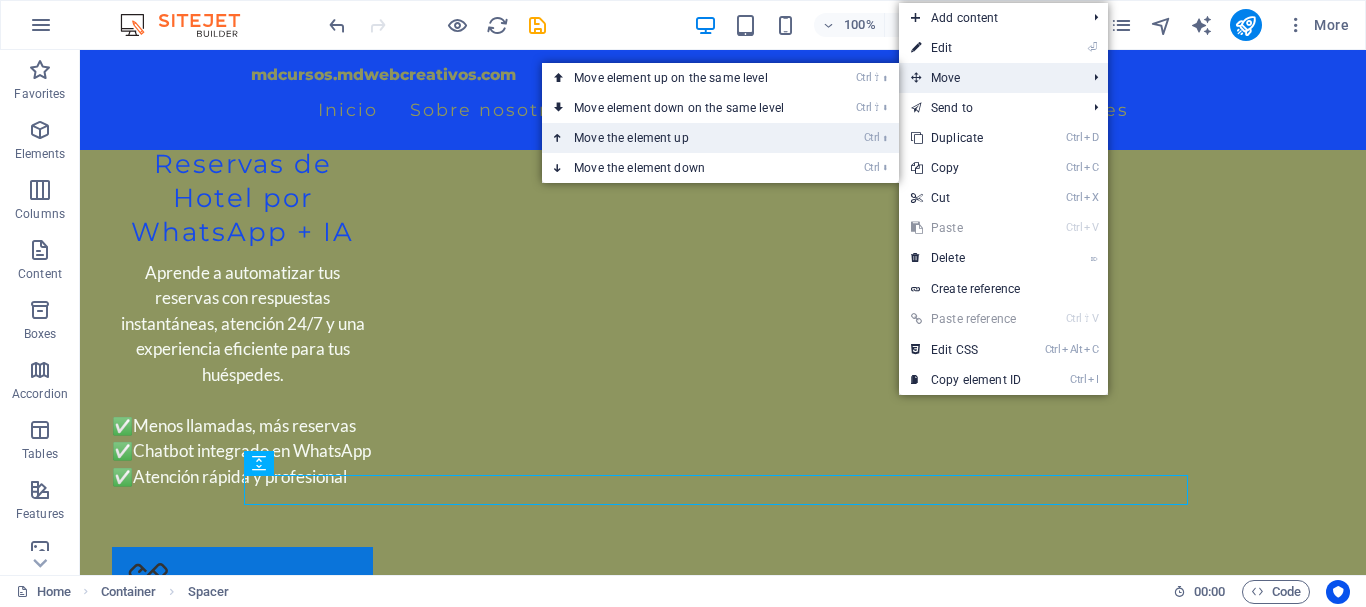 click on "Ctrl ⬆  Move the element up" at bounding box center (683, 138) 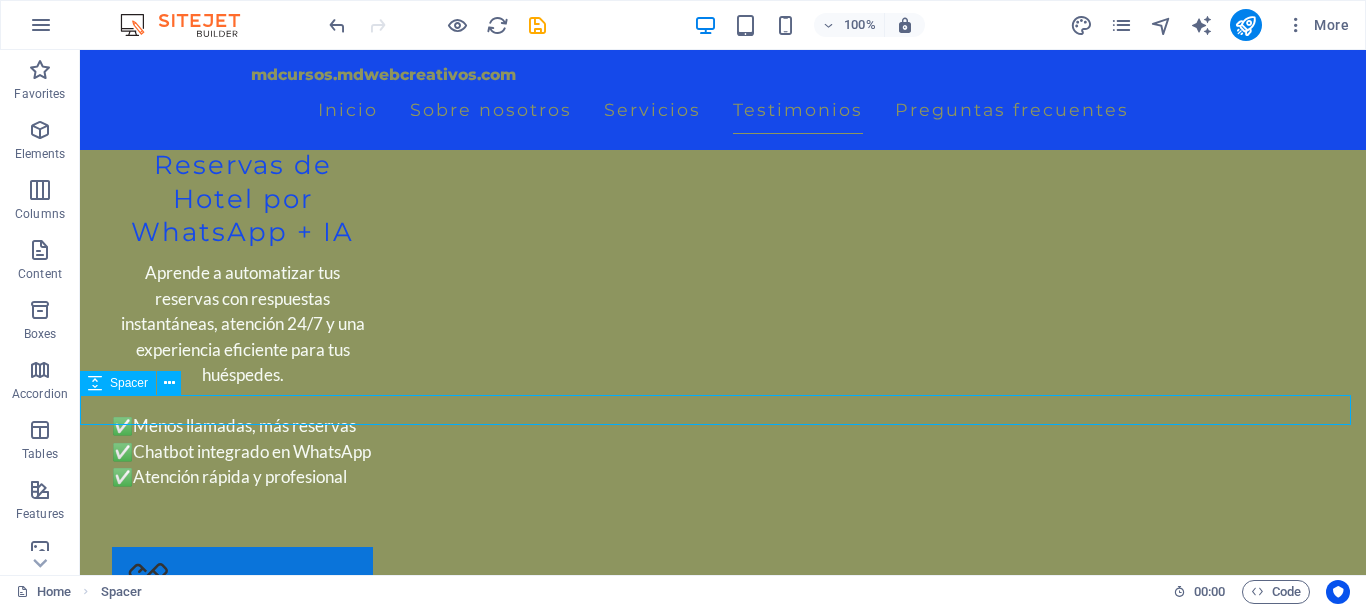 click at bounding box center [723, 4568] 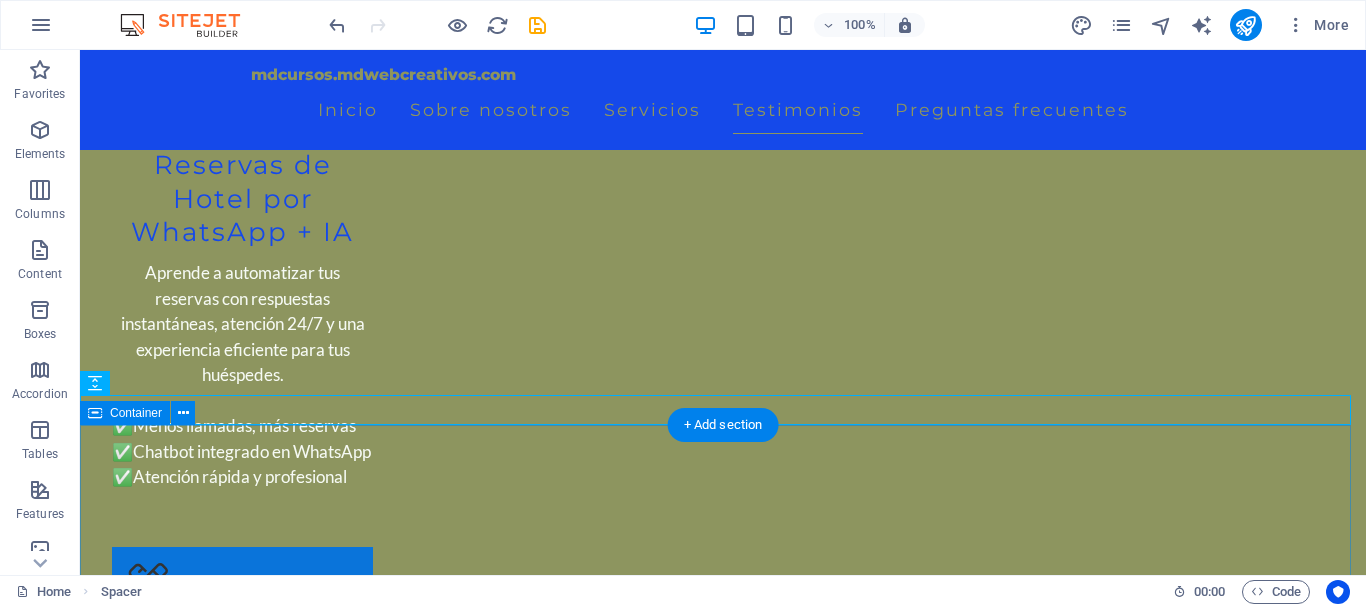 click on "¿Cómo me inscribo en un curso  ? Puedes inscribirte a través de nuestro sitio web, seleccionando el curso que deseas y siguiendo el proceso de registro. ¿Ofrecen certificación al finalizar un curso? Sí, al completar cualquier curso, recibirás un certificado que acreditará tus conocimientos. ¿Son los cursos en vivo o grabados? Ofrecemos ambos tipos. Puedes elegir entre cursos en vivo para interacción o cursos grabados para seguir a tu propio ritmo. ¿Qué métodos de pago aceptan? Aceptamos pagos con transferencias, Bizum y PayPal. ¿Puedo acceder a los cursos en cualquier momento? Sí, todos nuestros cursos están disponibles las 24 horas del día, los 7 días de la semana una vez que se inscribe. ¿Tienen un período de prueba? Sí, ofrecemos un período de prueba de 7 días para que puedas explorar nuestros cursos." at bounding box center [723, 5074] 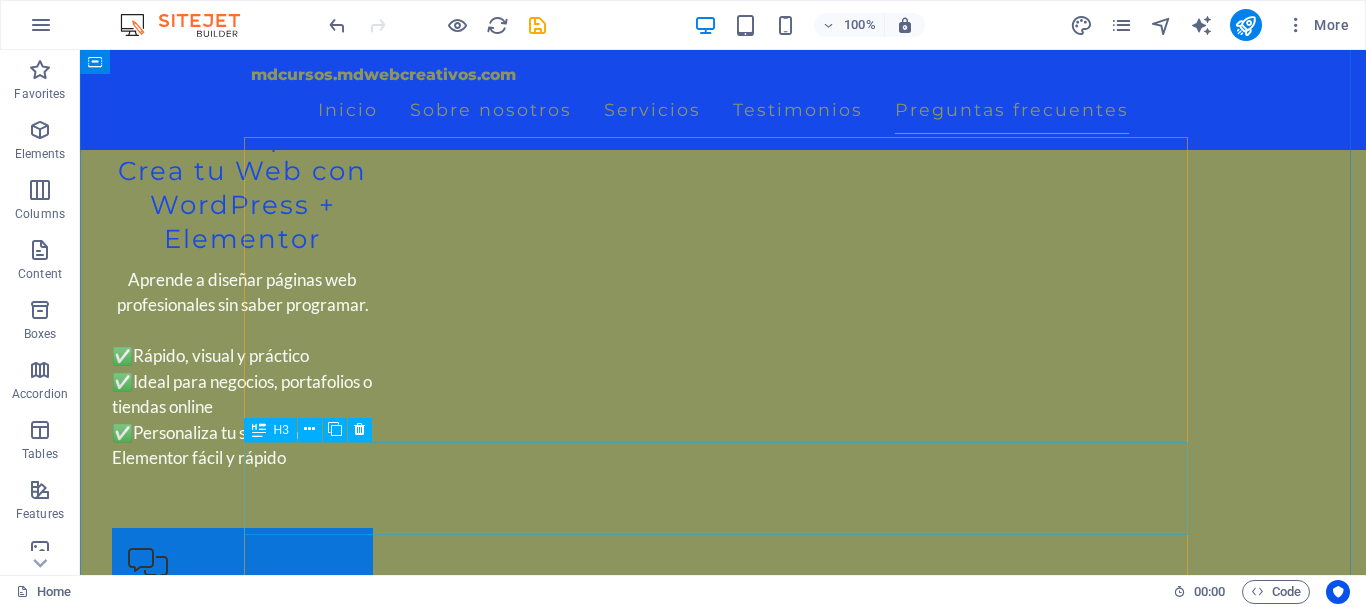 scroll, scrollTop: 7587, scrollLeft: 0, axis: vertical 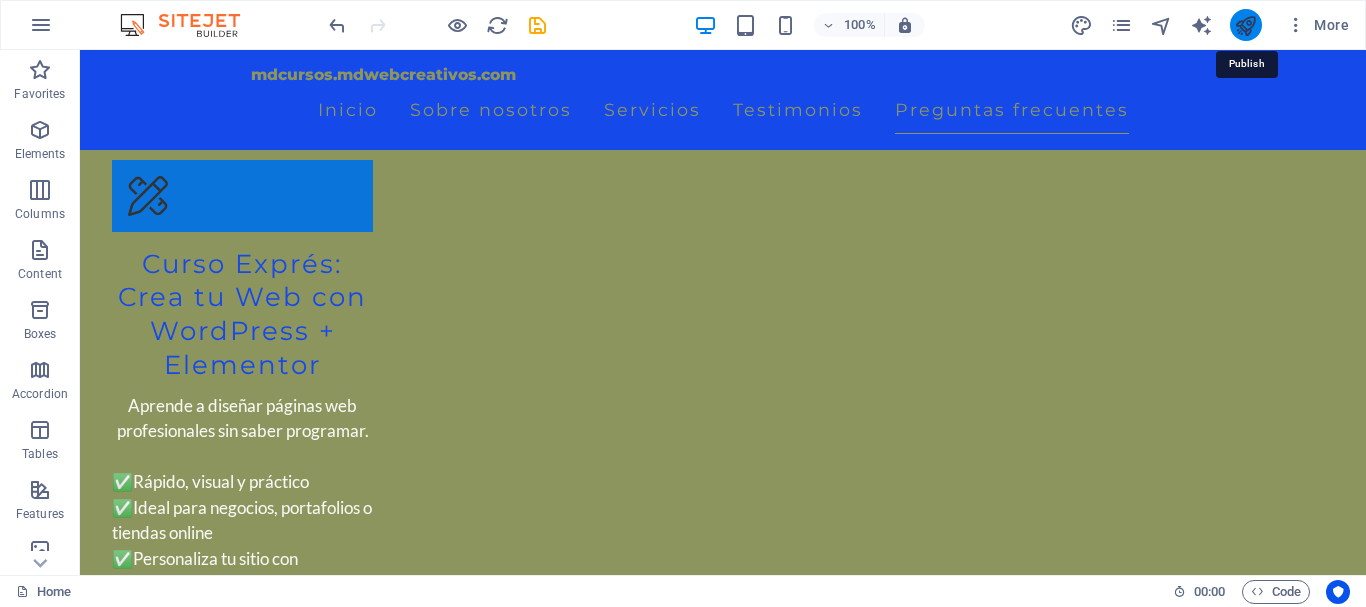 click at bounding box center (1245, 25) 